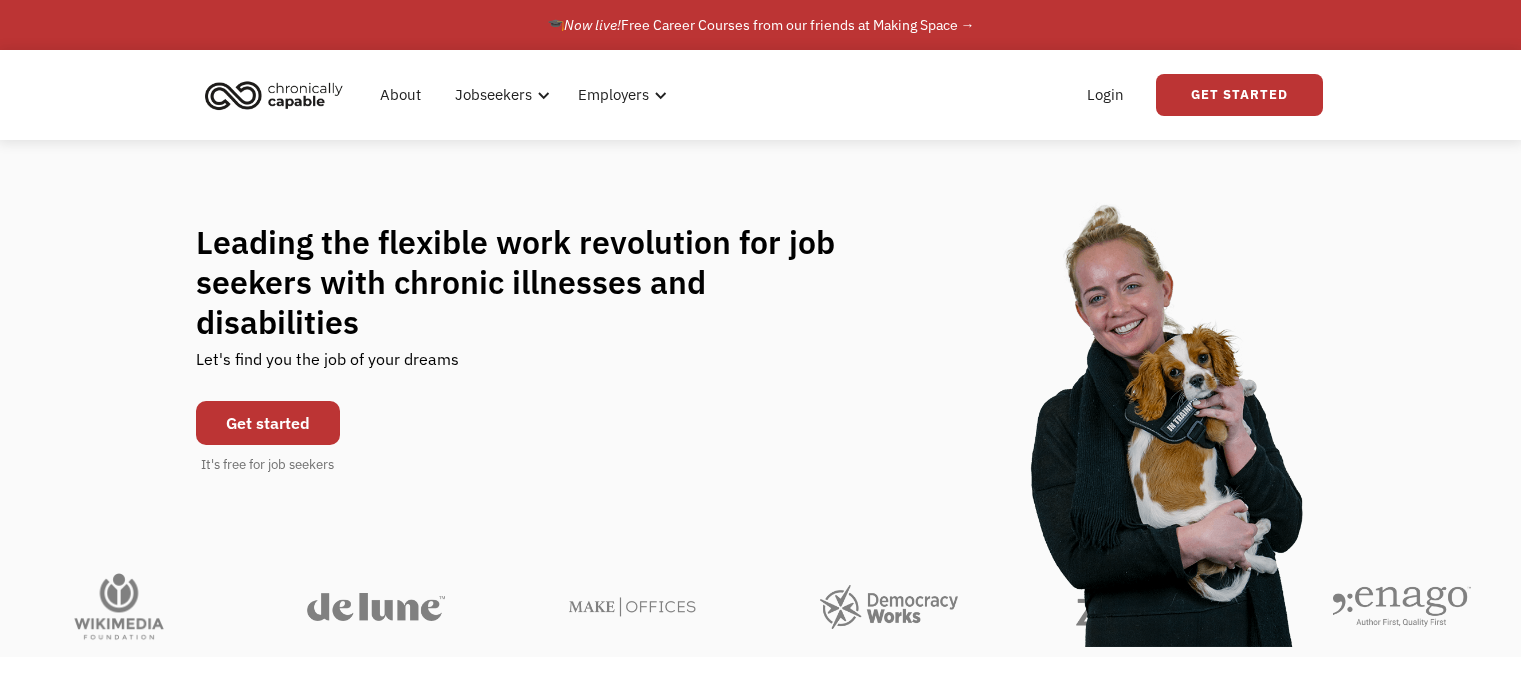 scroll, scrollTop: 0, scrollLeft: 0, axis: both 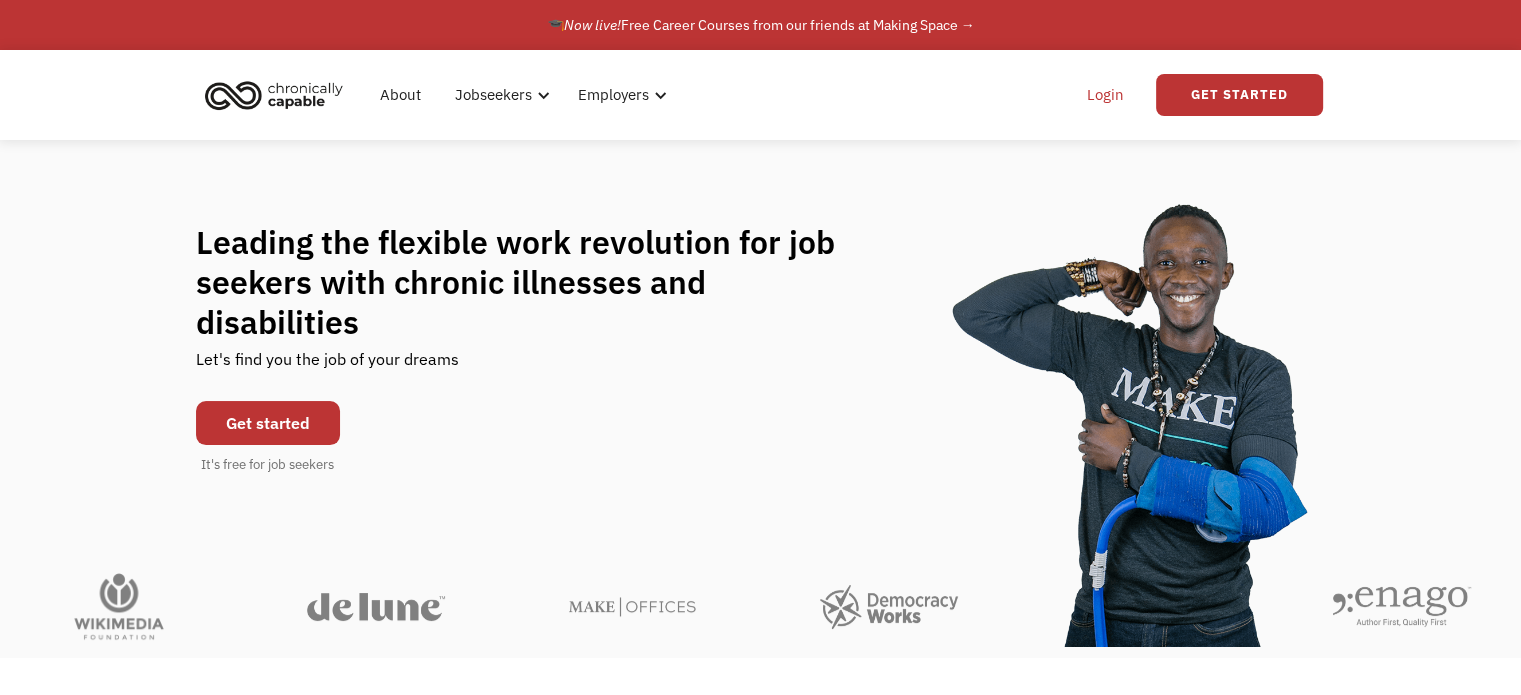 click on "Login" at bounding box center (1105, 95) 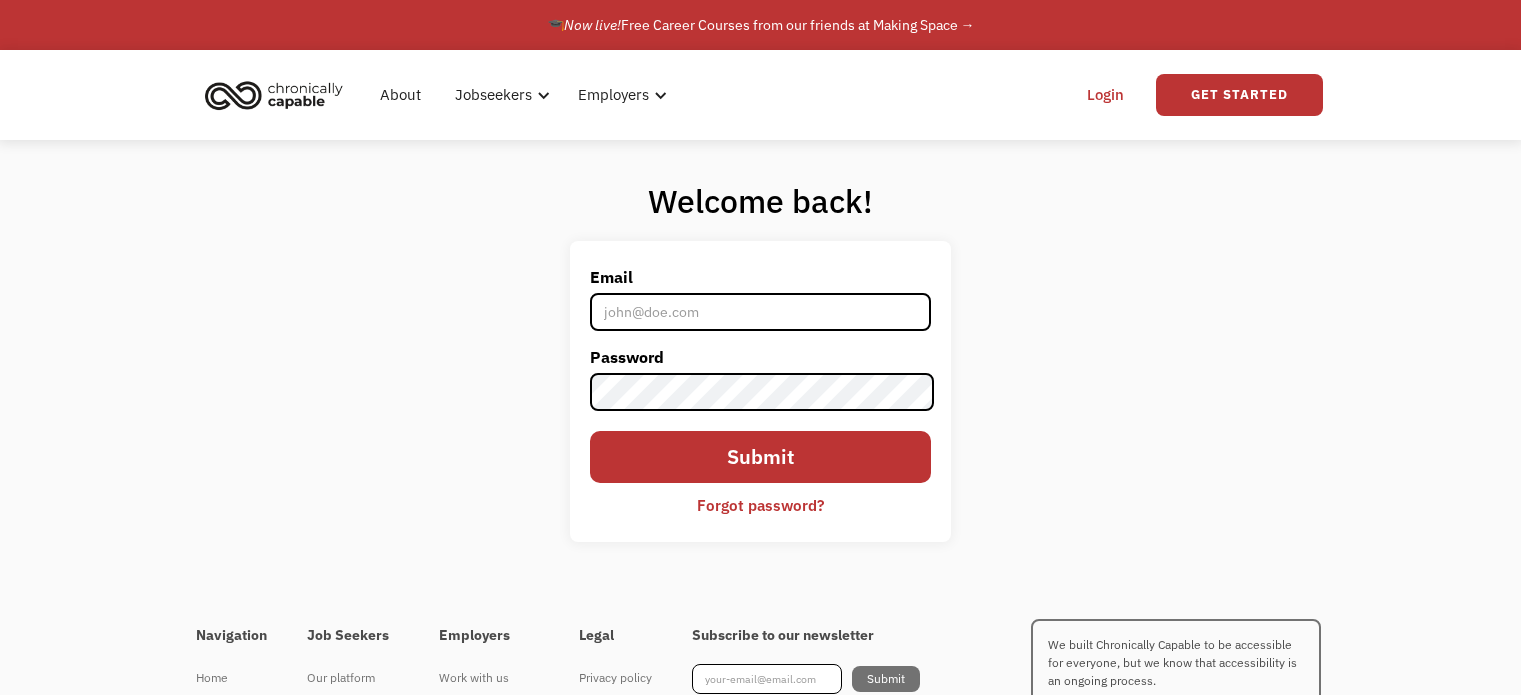 scroll, scrollTop: 0, scrollLeft: 0, axis: both 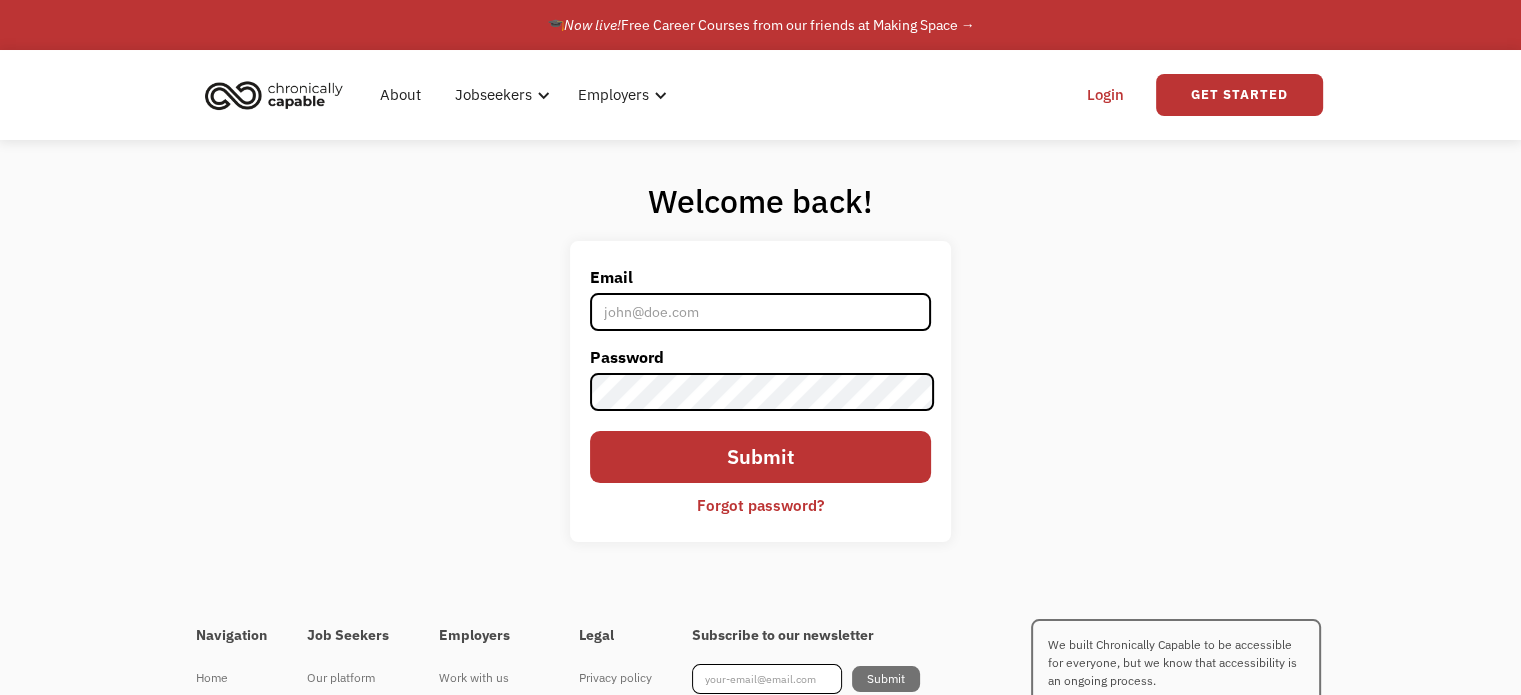 click on "Email" at bounding box center (760, 312) 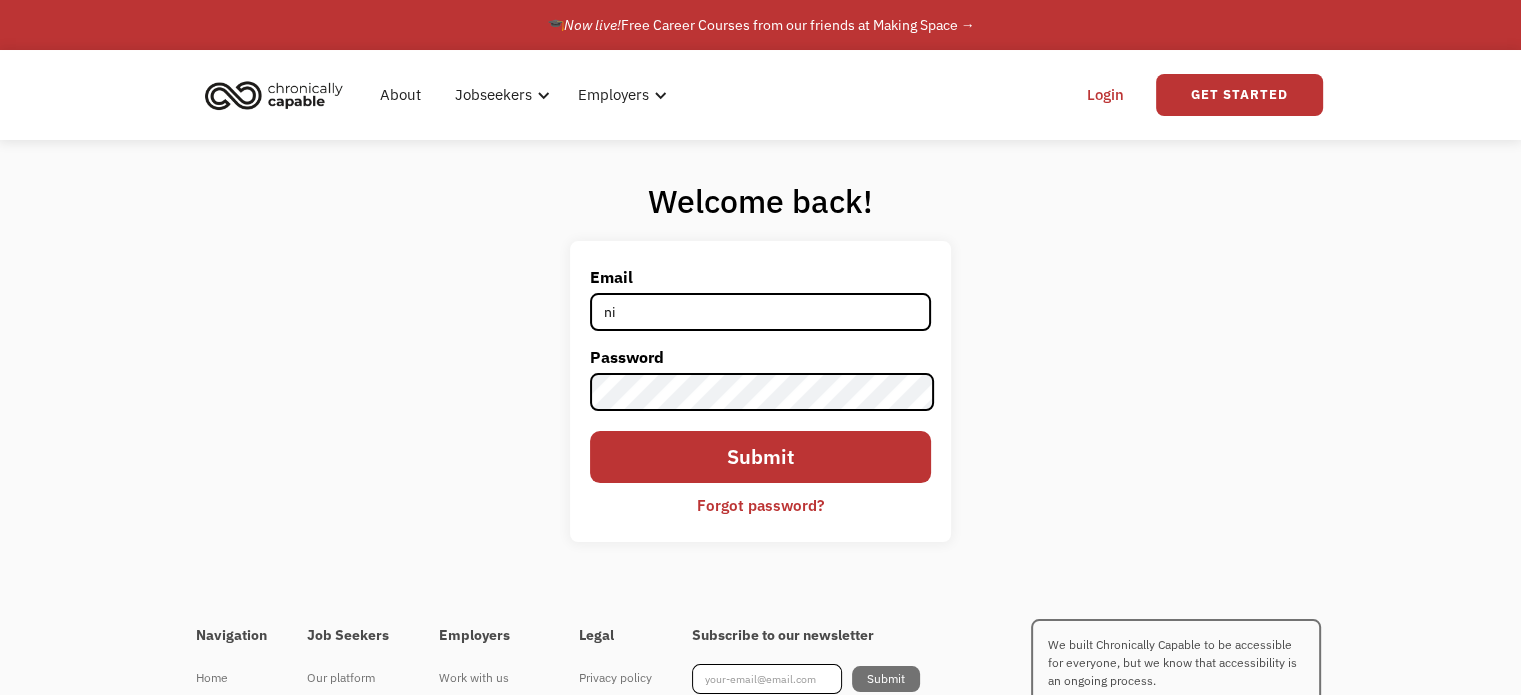 type on "n" 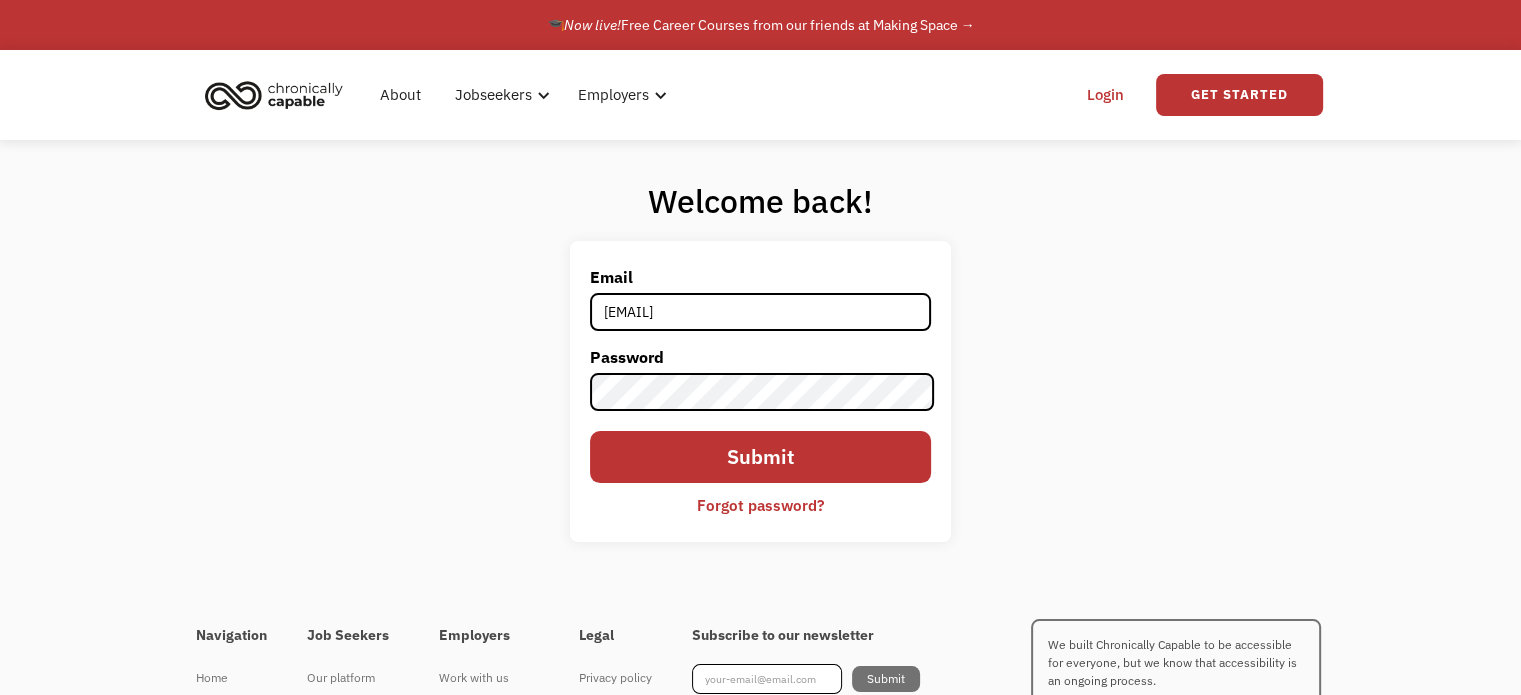 type on "[EMAIL]" 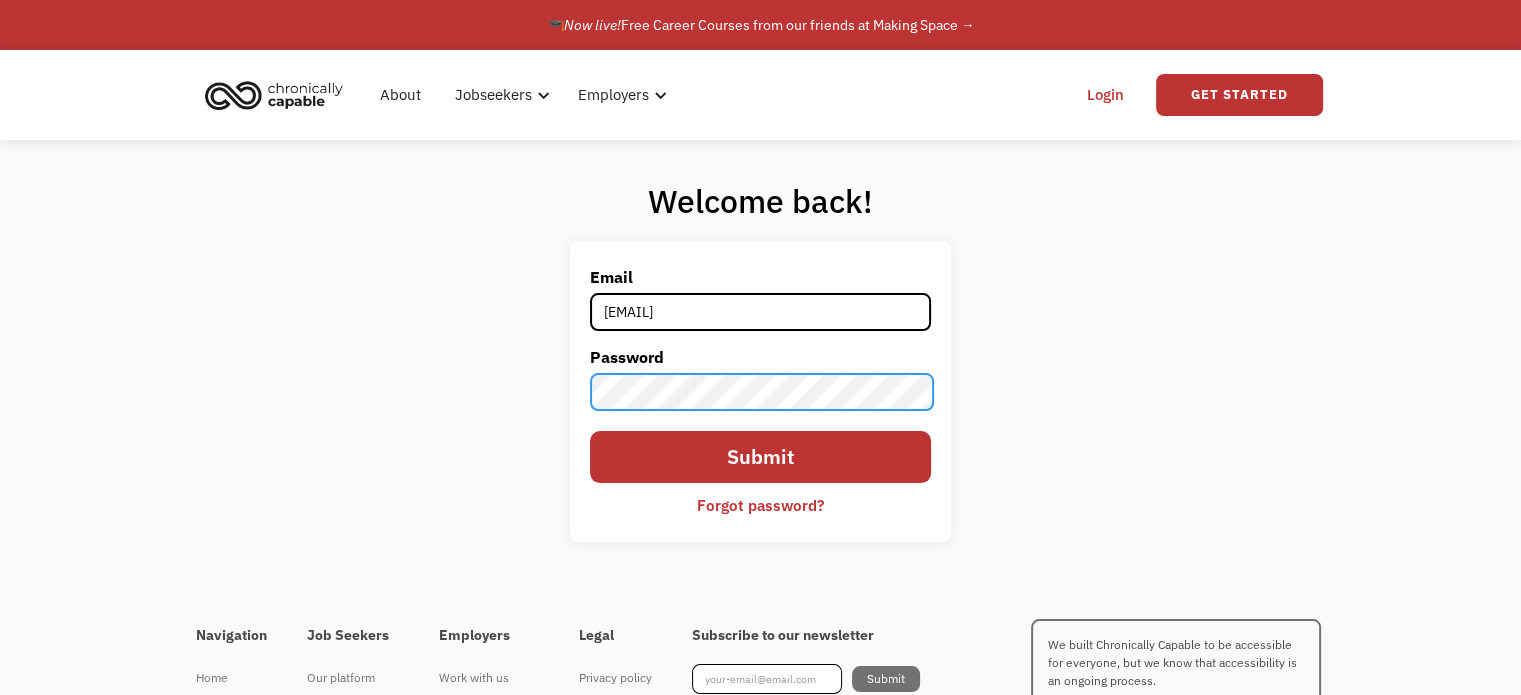 click on "Submit" at bounding box center (760, 457) 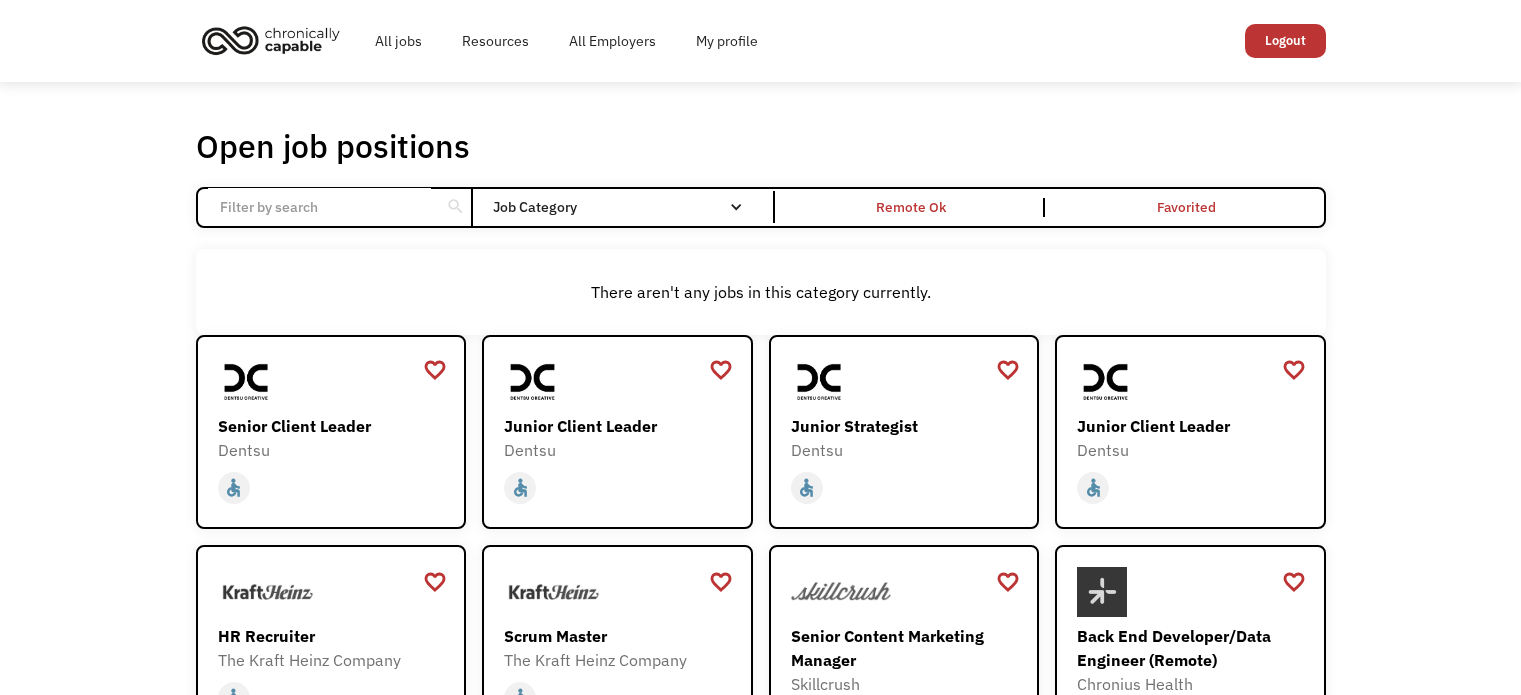 scroll, scrollTop: 0, scrollLeft: 0, axis: both 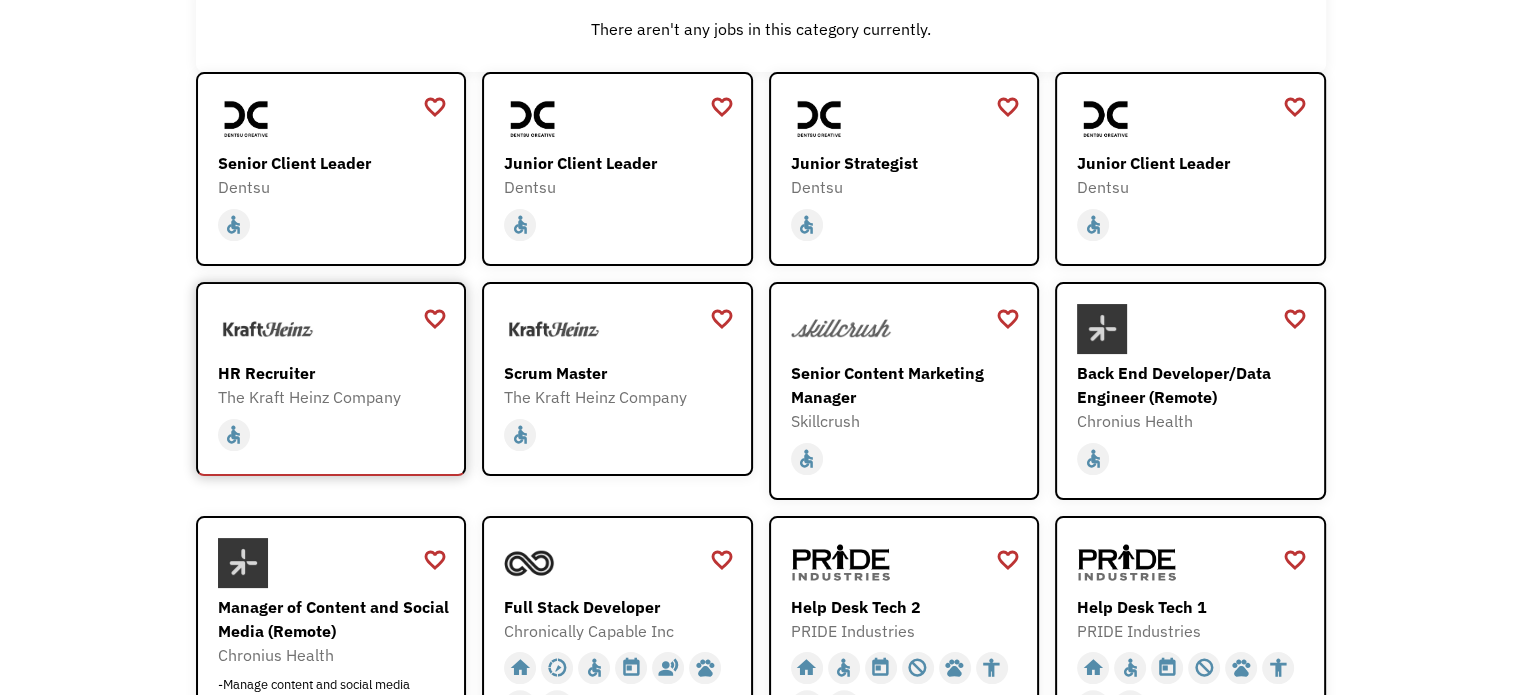 click on "HR Recruiter" at bounding box center (334, 373) 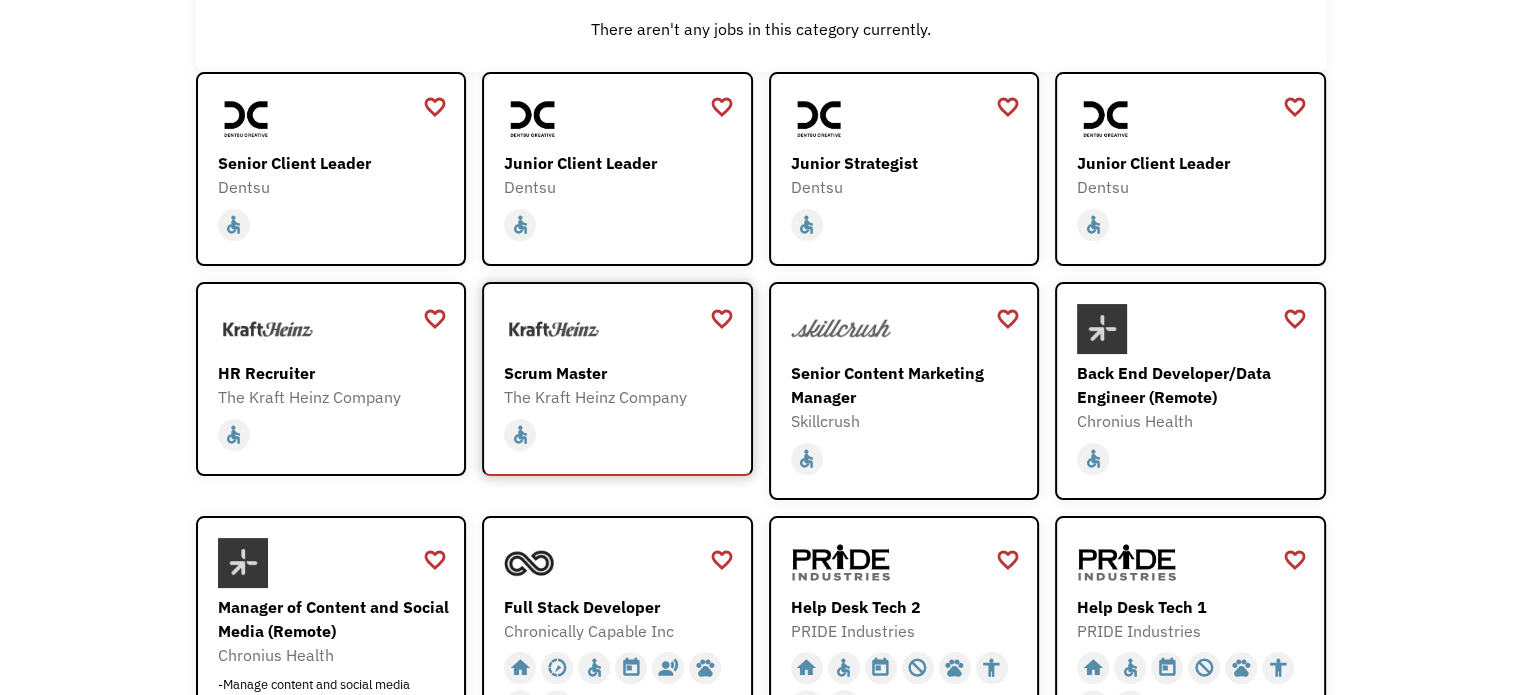 click at bounding box center (554, 329) 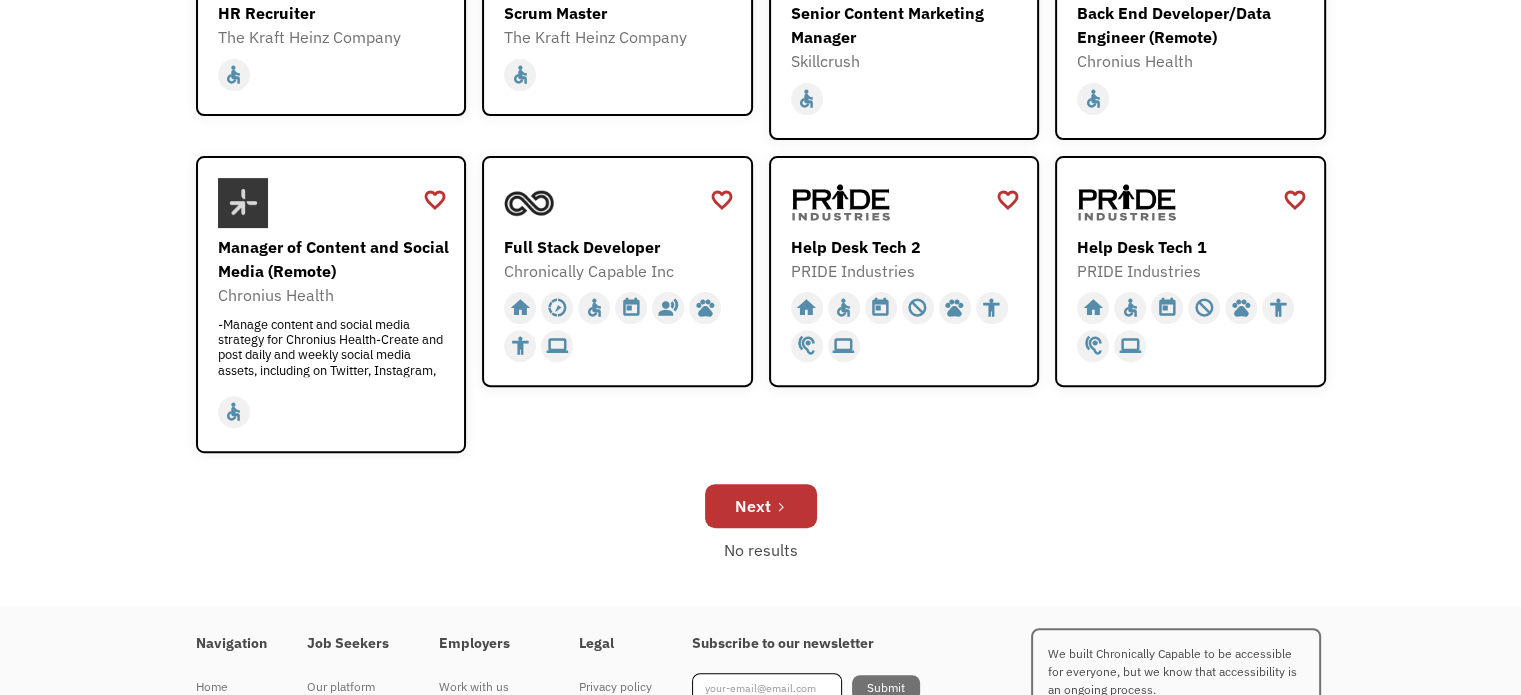 scroll, scrollTop: 624, scrollLeft: 0, axis: vertical 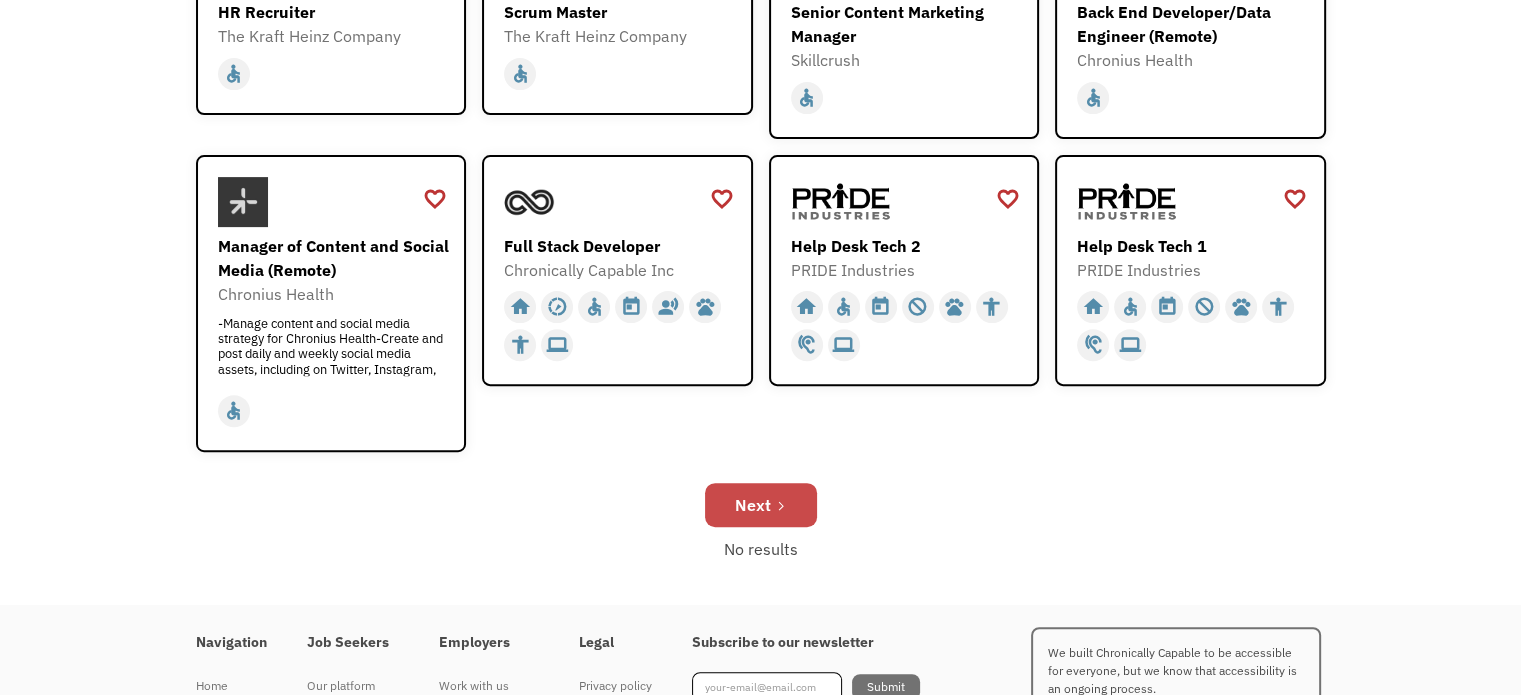 click on "Next" at bounding box center (761, 505) 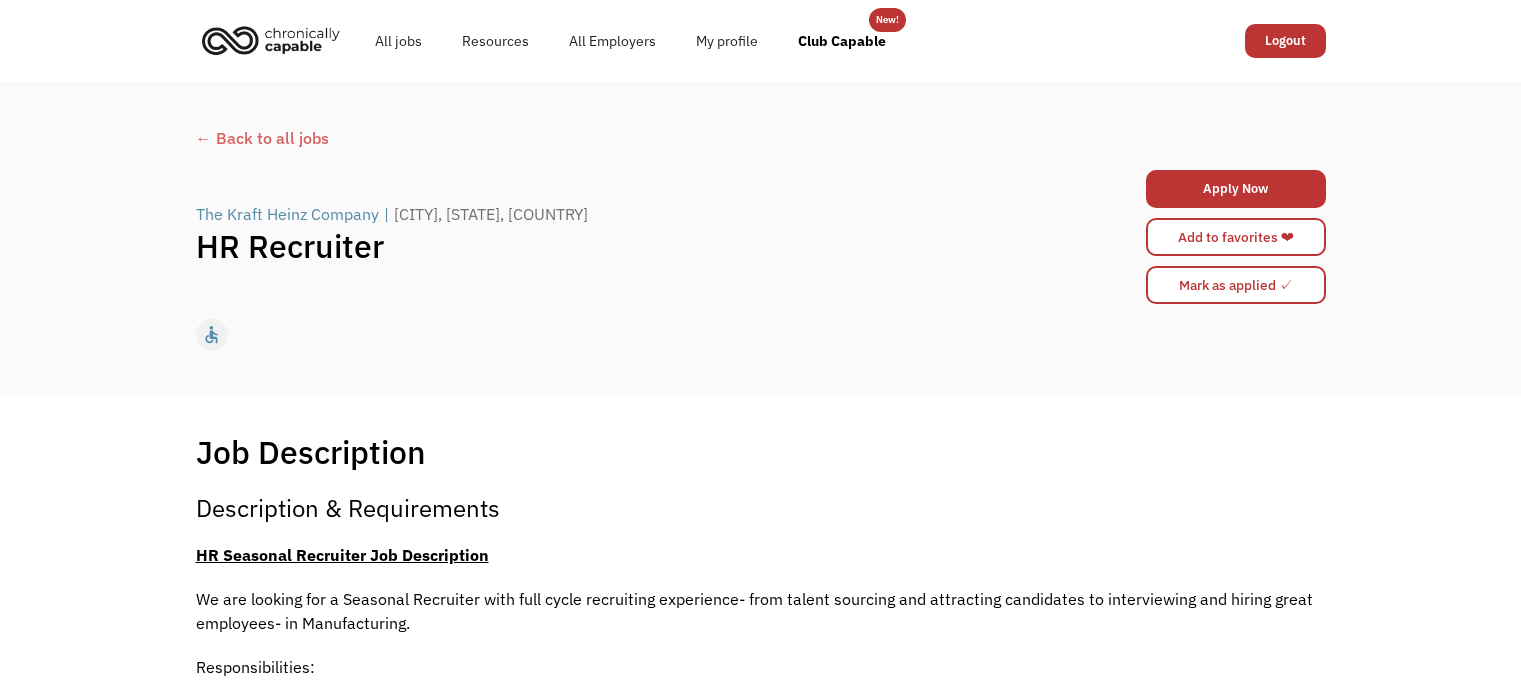 scroll, scrollTop: 0, scrollLeft: 0, axis: both 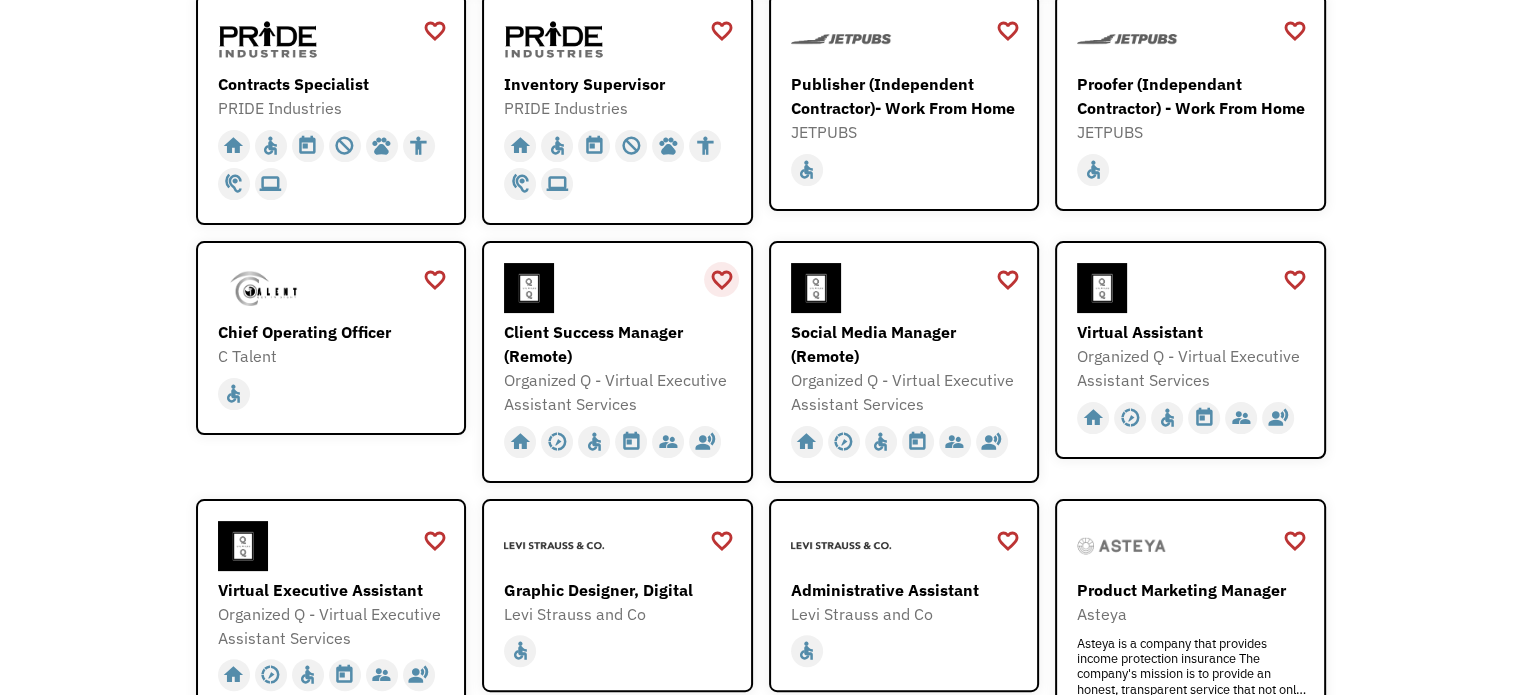 click on "favorite_border" at bounding box center (721, 280) 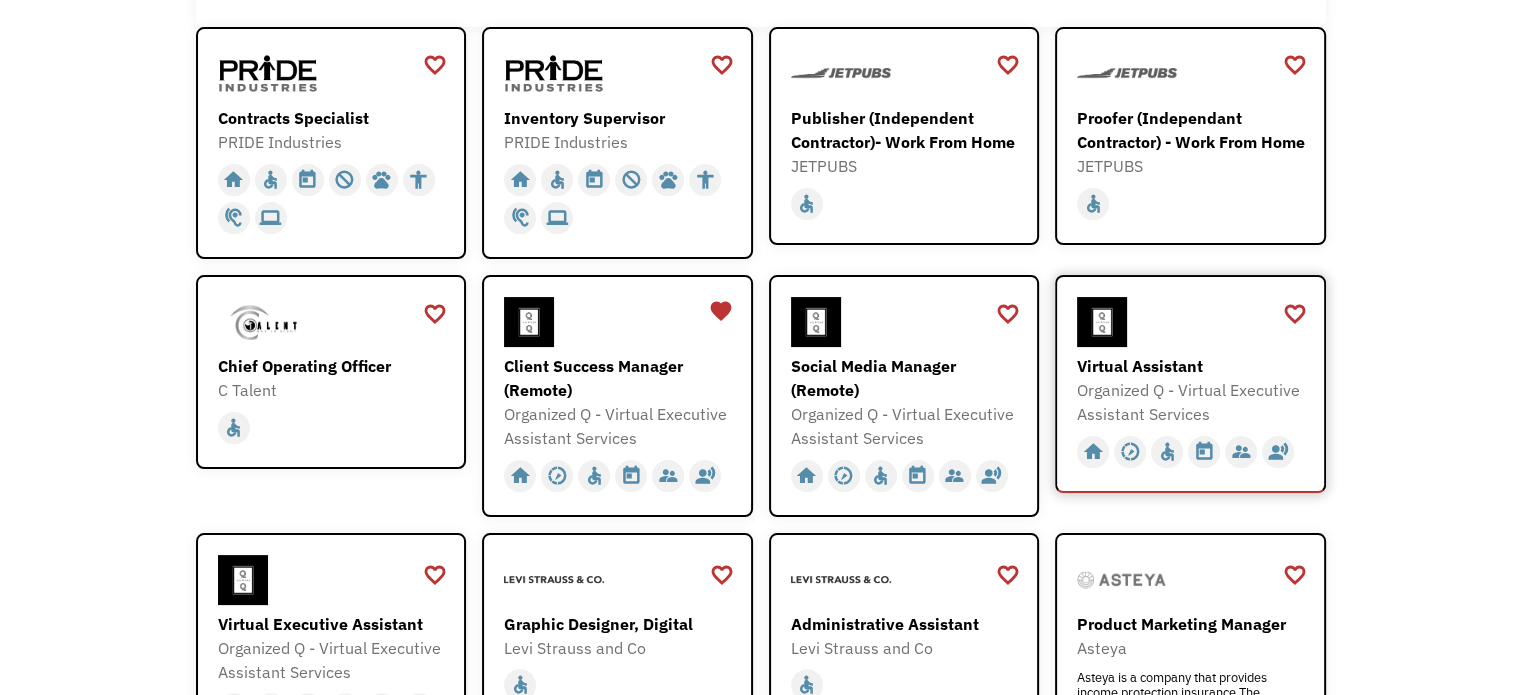 scroll, scrollTop: 304, scrollLeft: 0, axis: vertical 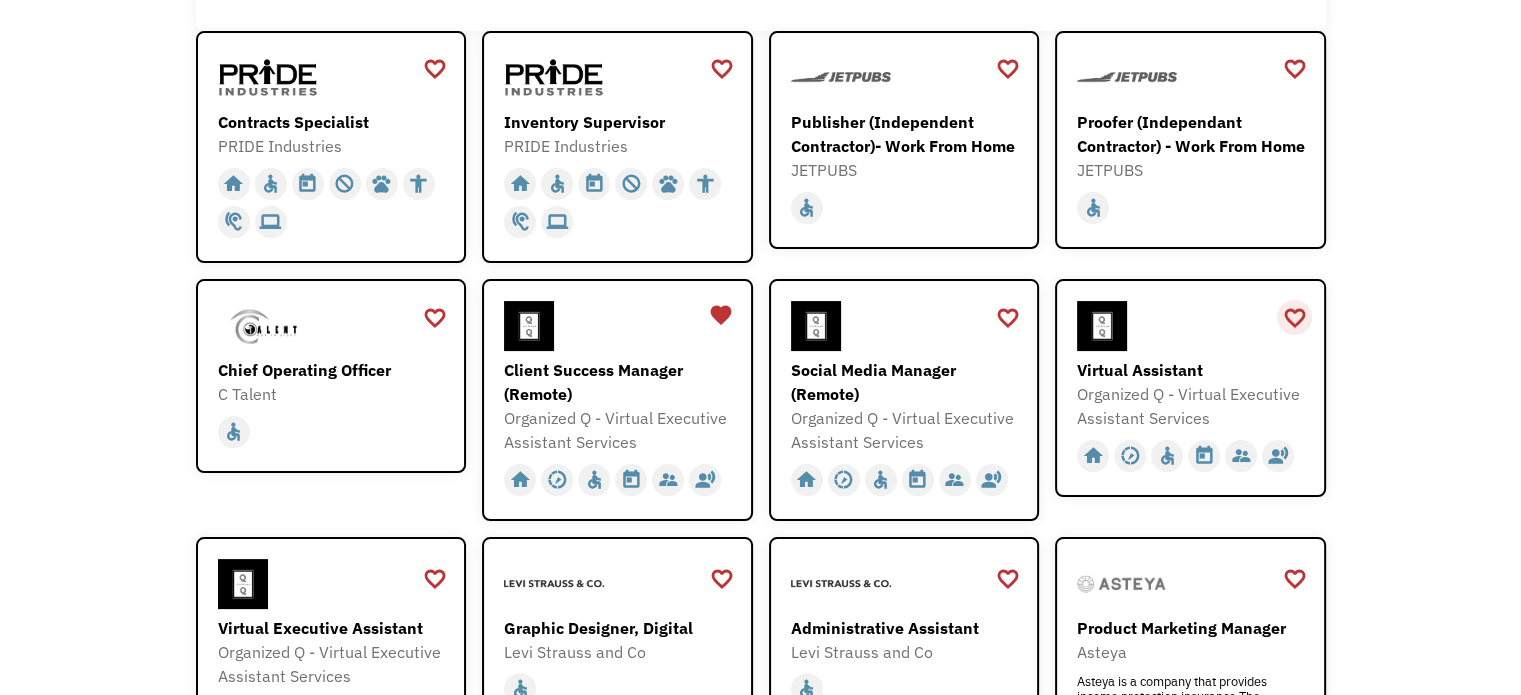 click on "favorite_border" at bounding box center [1294, 318] 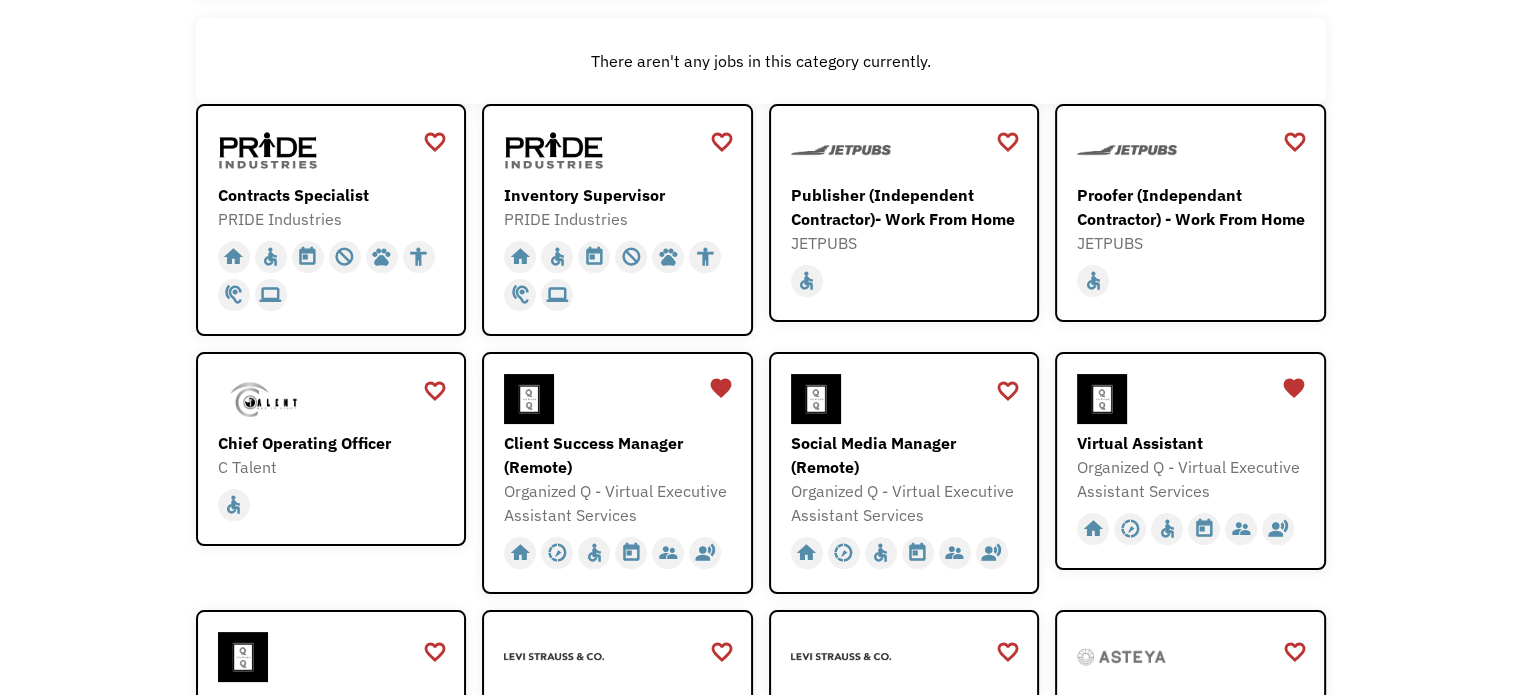 scroll, scrollTop: 230, scrollLeft: 0, axis: vertical 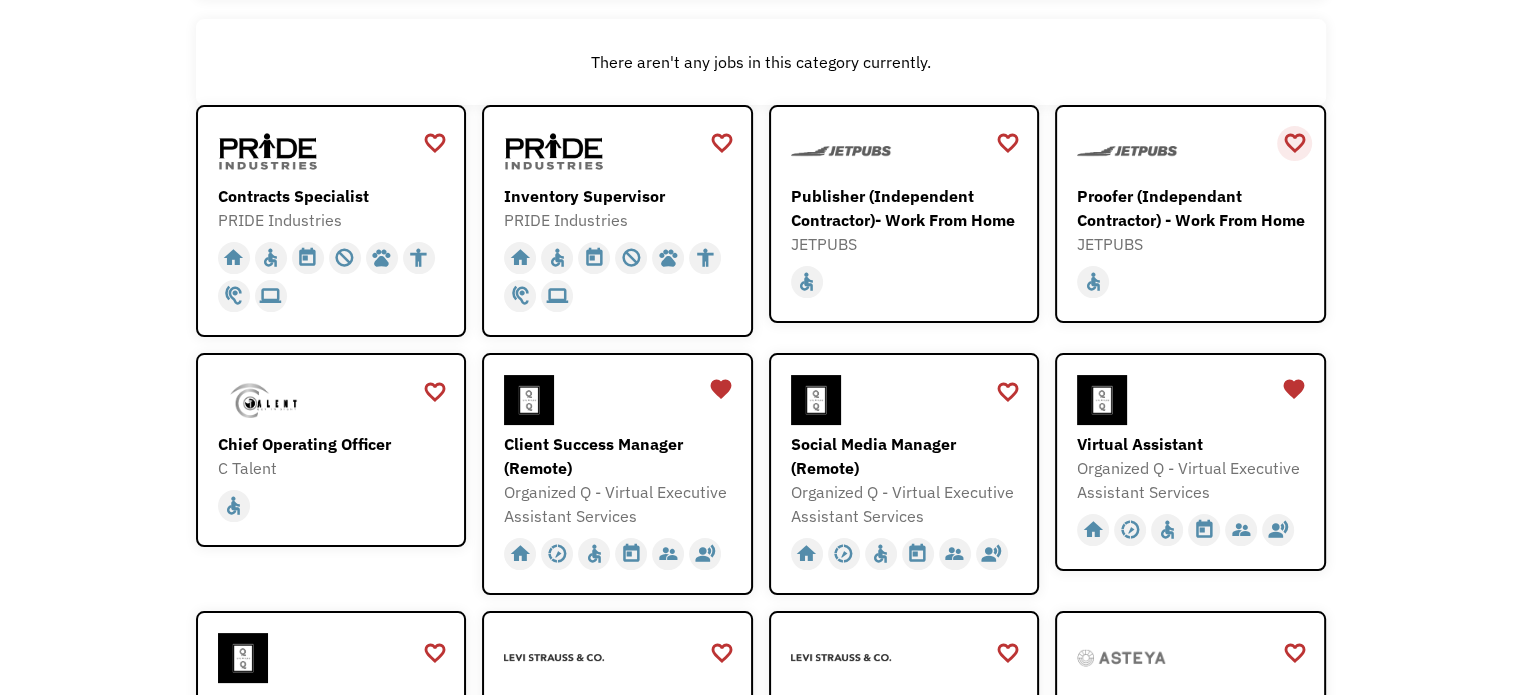 click on "favorite_border" at bounding box center (1294, 143) 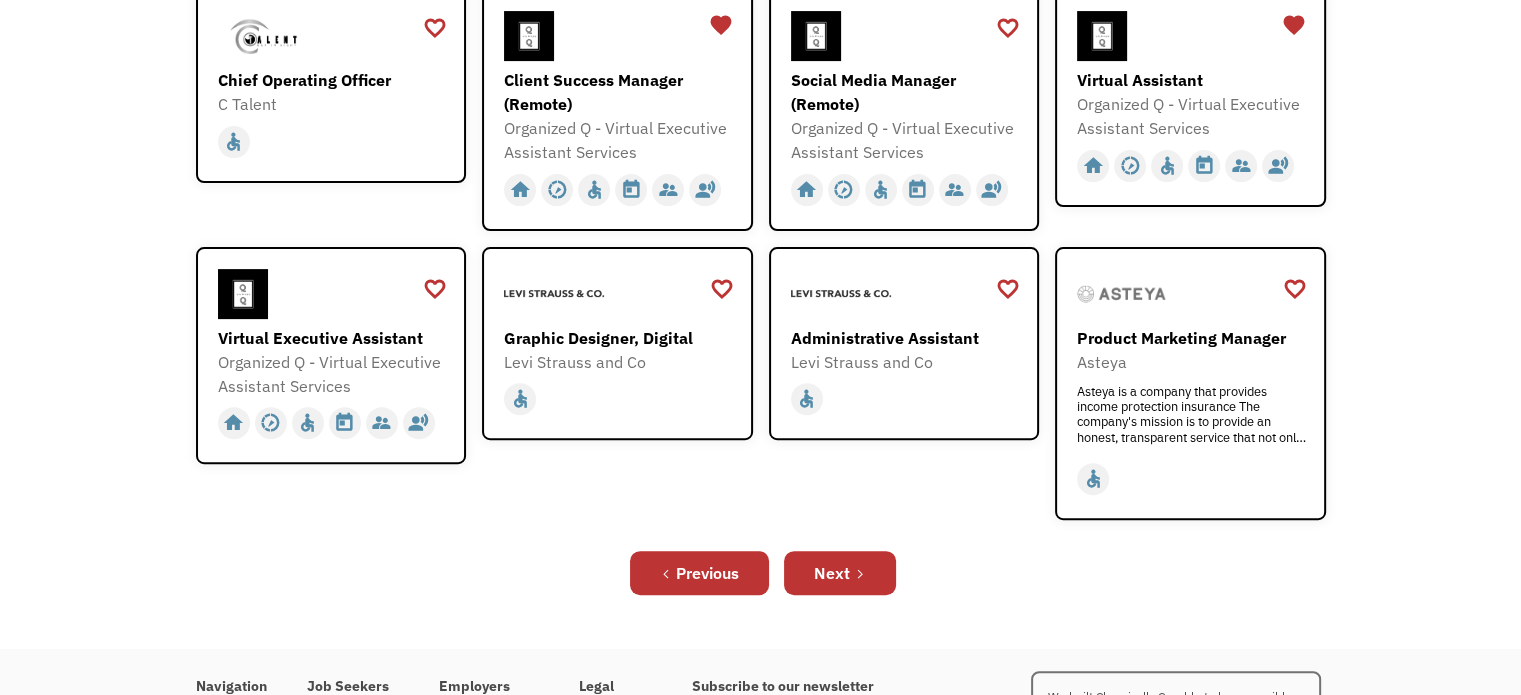 scroll, scrollTop: 599, scrollLeft: 0, axis: vertical 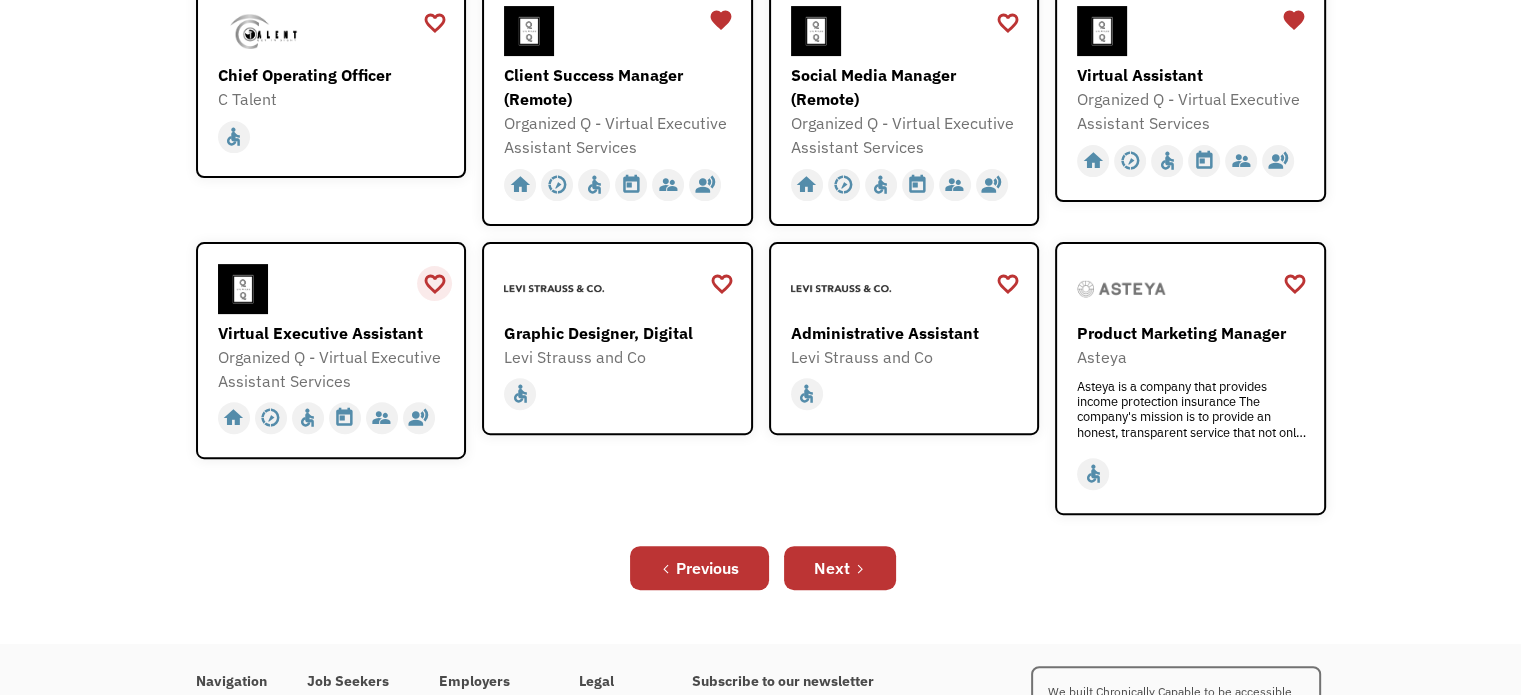 click on "favorite_border" at bounding box center [435, 284] 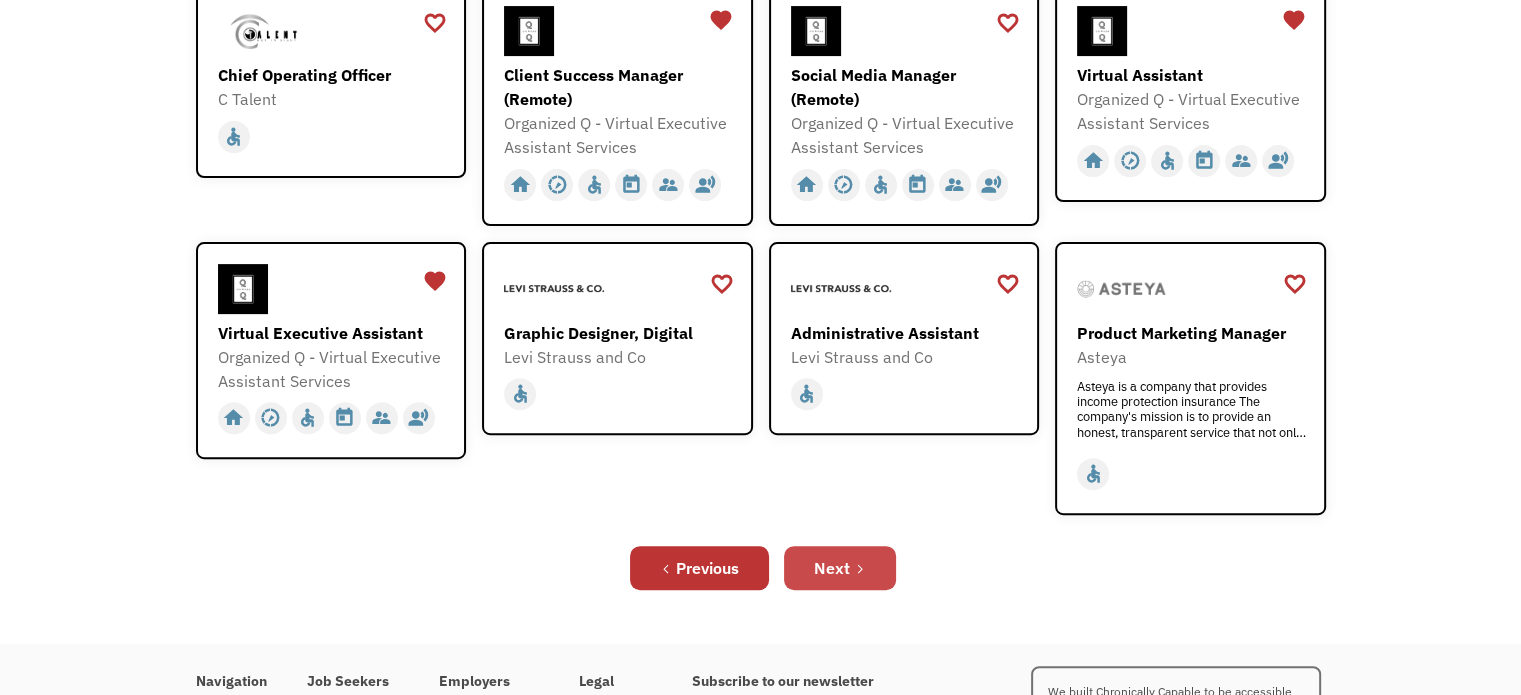 click on "Next" at bounding box center [840, 568] 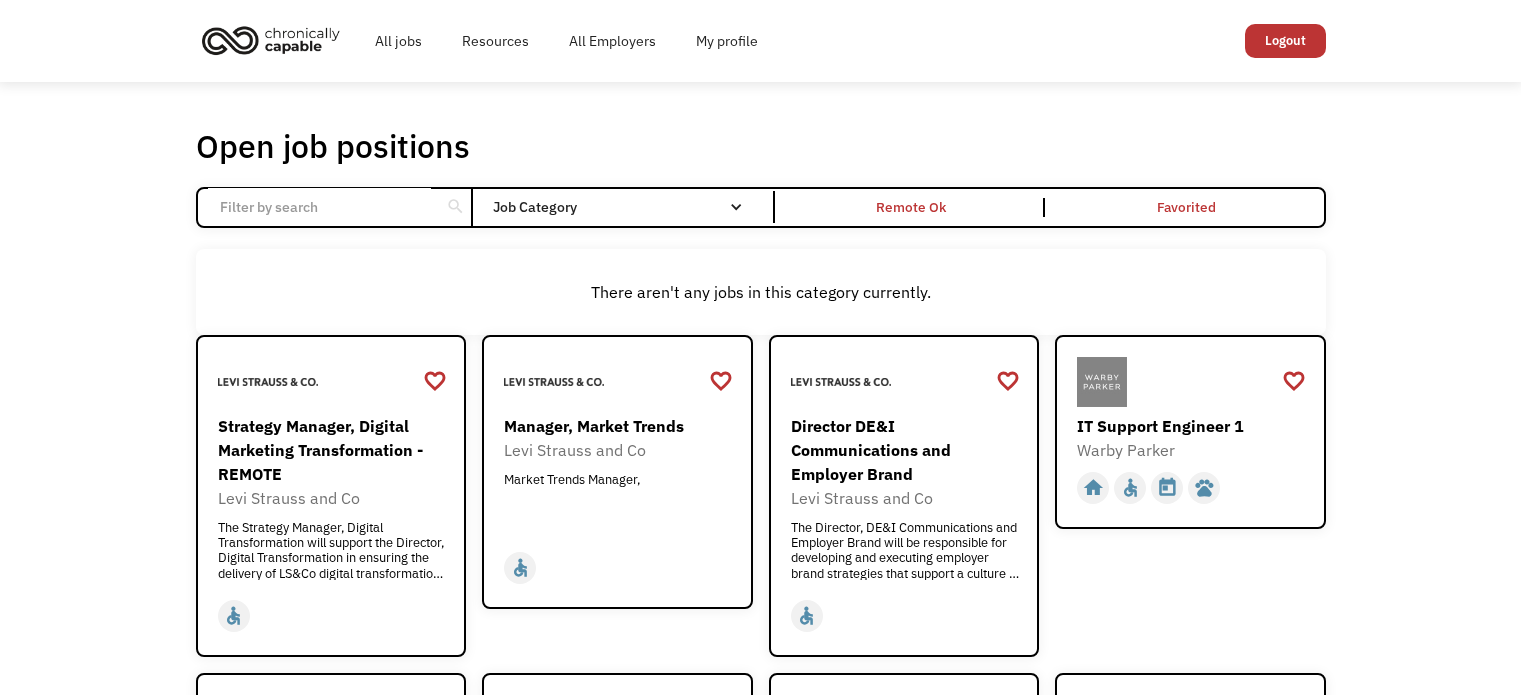 scroll, scrollTop: 0, scrollLeft: 0, axis: both 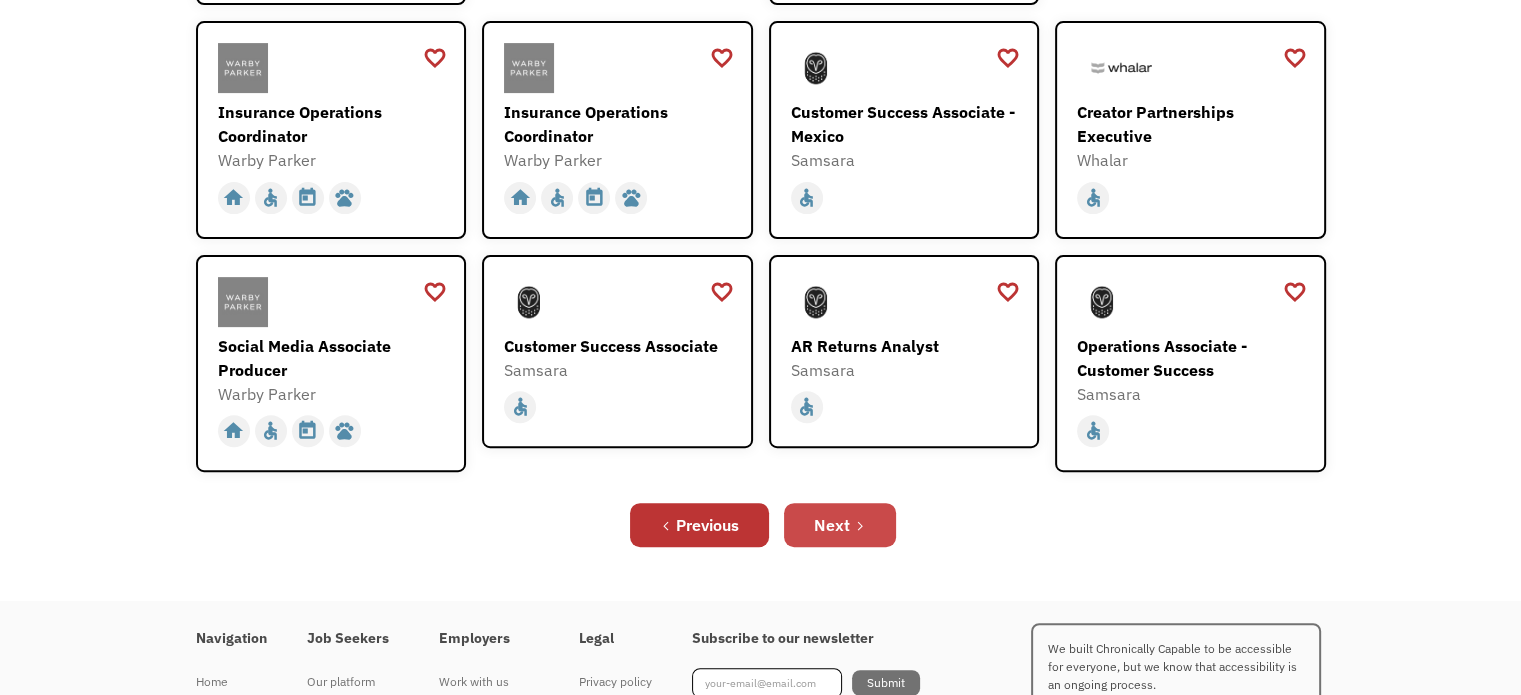 click on "Next" at bounding box center (832, 525) 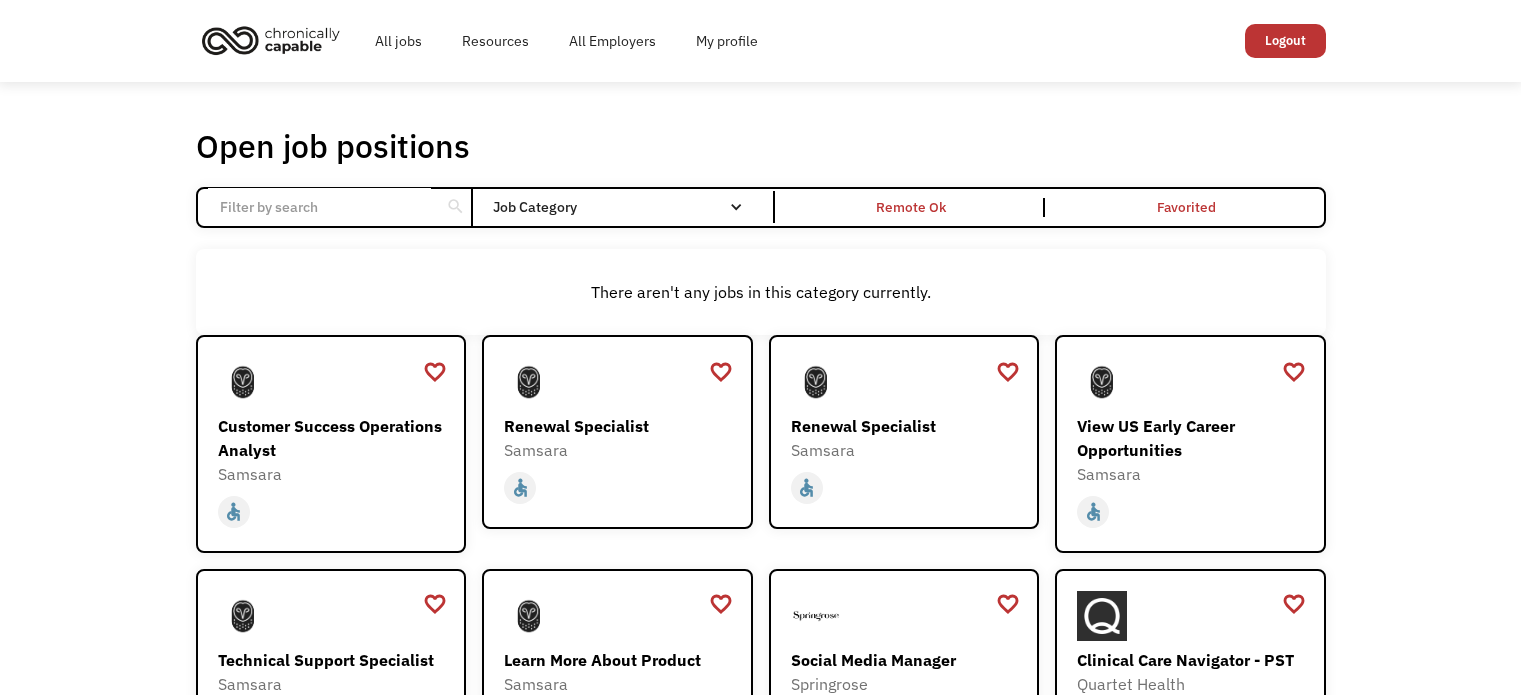 scroll, scrollTop: 0, scrollLeft: 0, axis: both 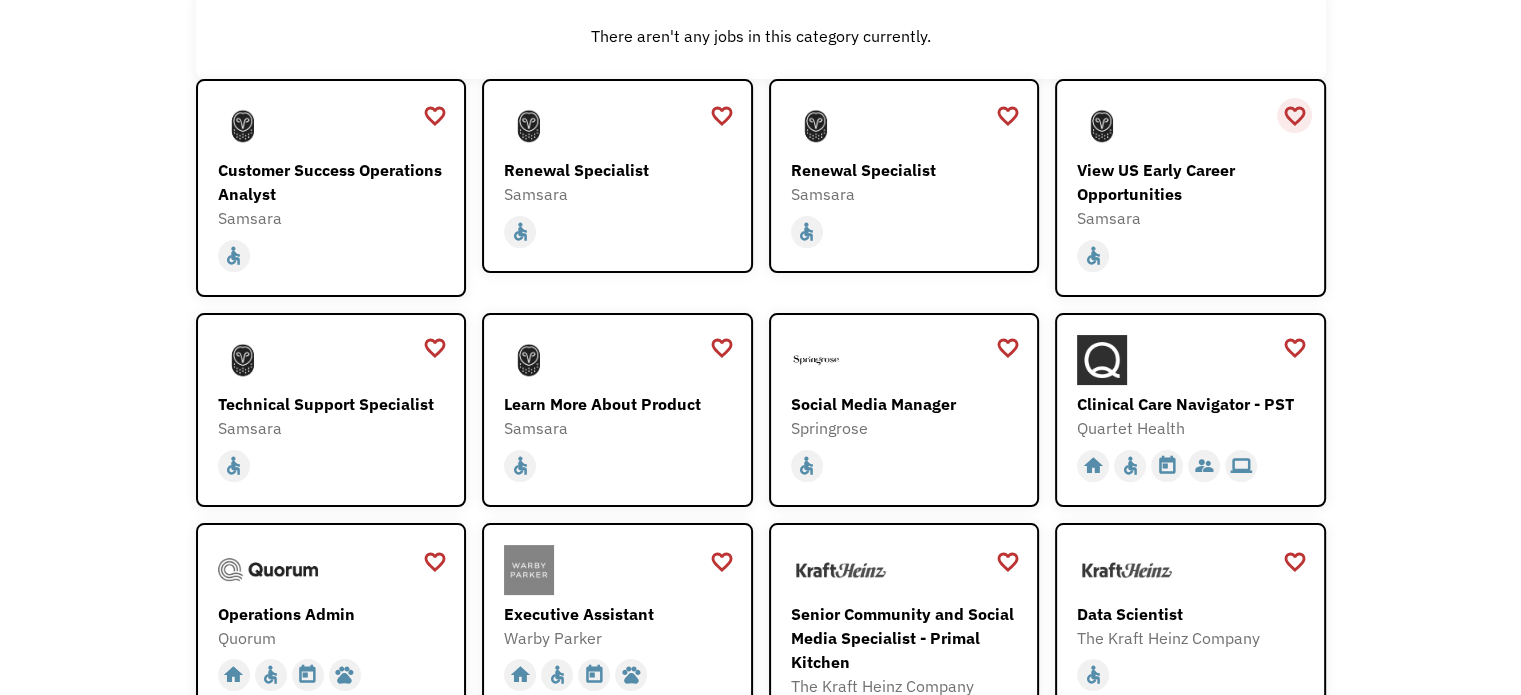click on "favorite_border" at bounding box center (1294, 116) 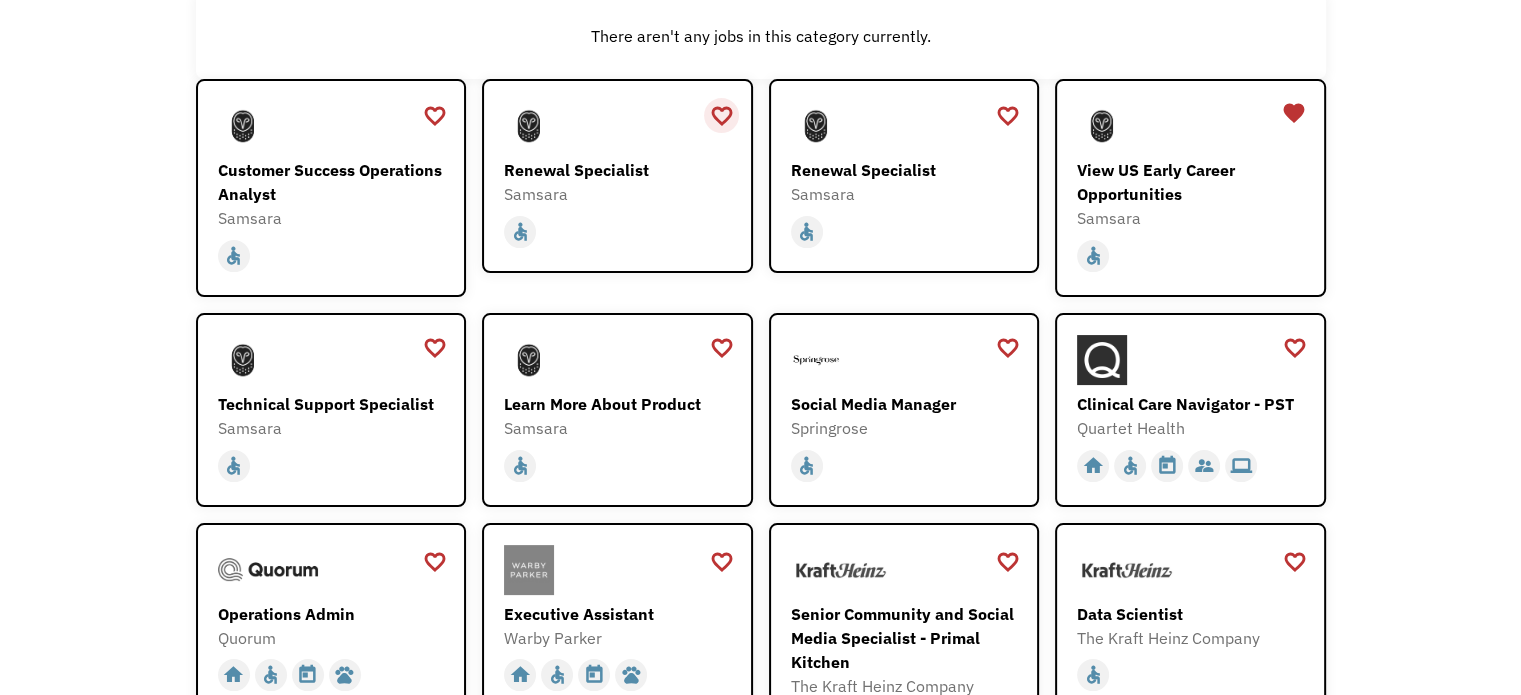 click on "favorite_border" at bounding box center [721, 116] 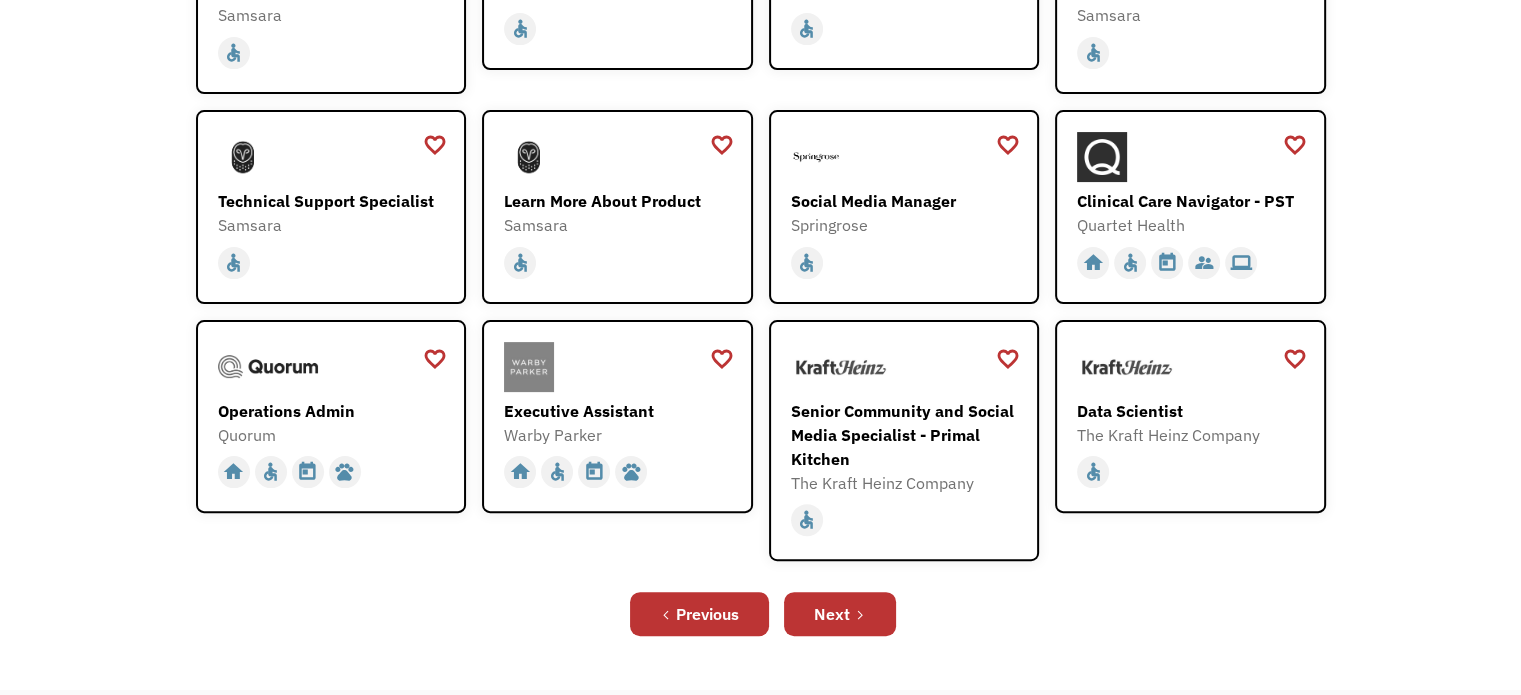 scroll, scrollTop: 498, scrollLeft: 0, axis: vertical 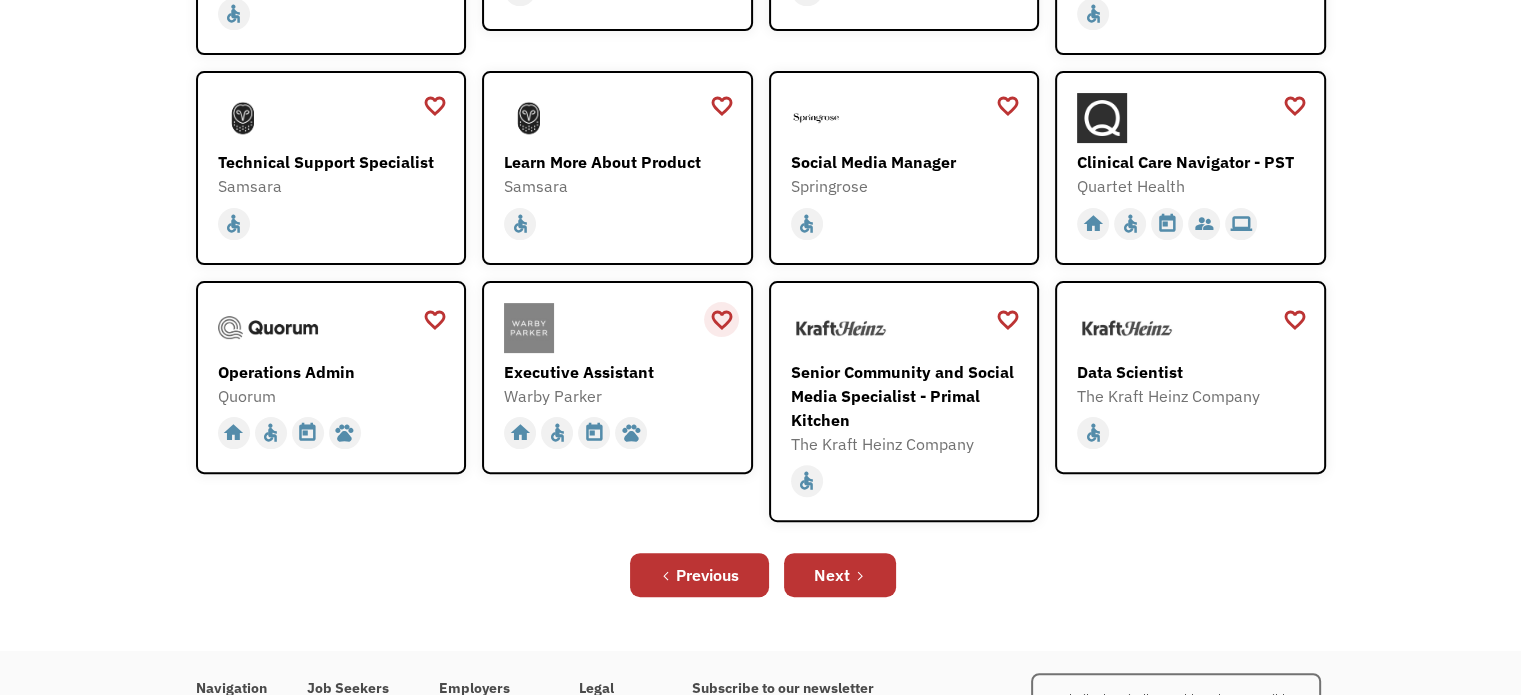 click on "favorite_border" at bounding box center [721, 320] 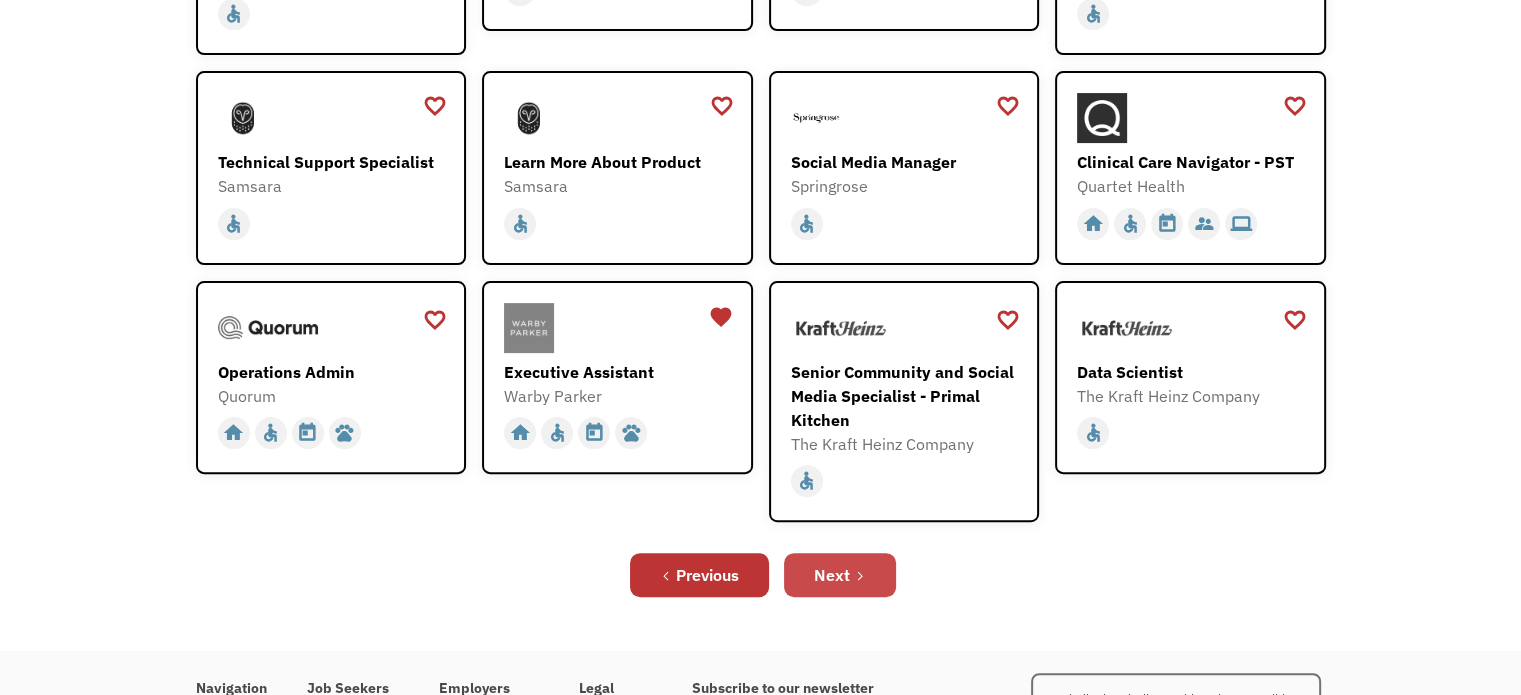 click on "Next" 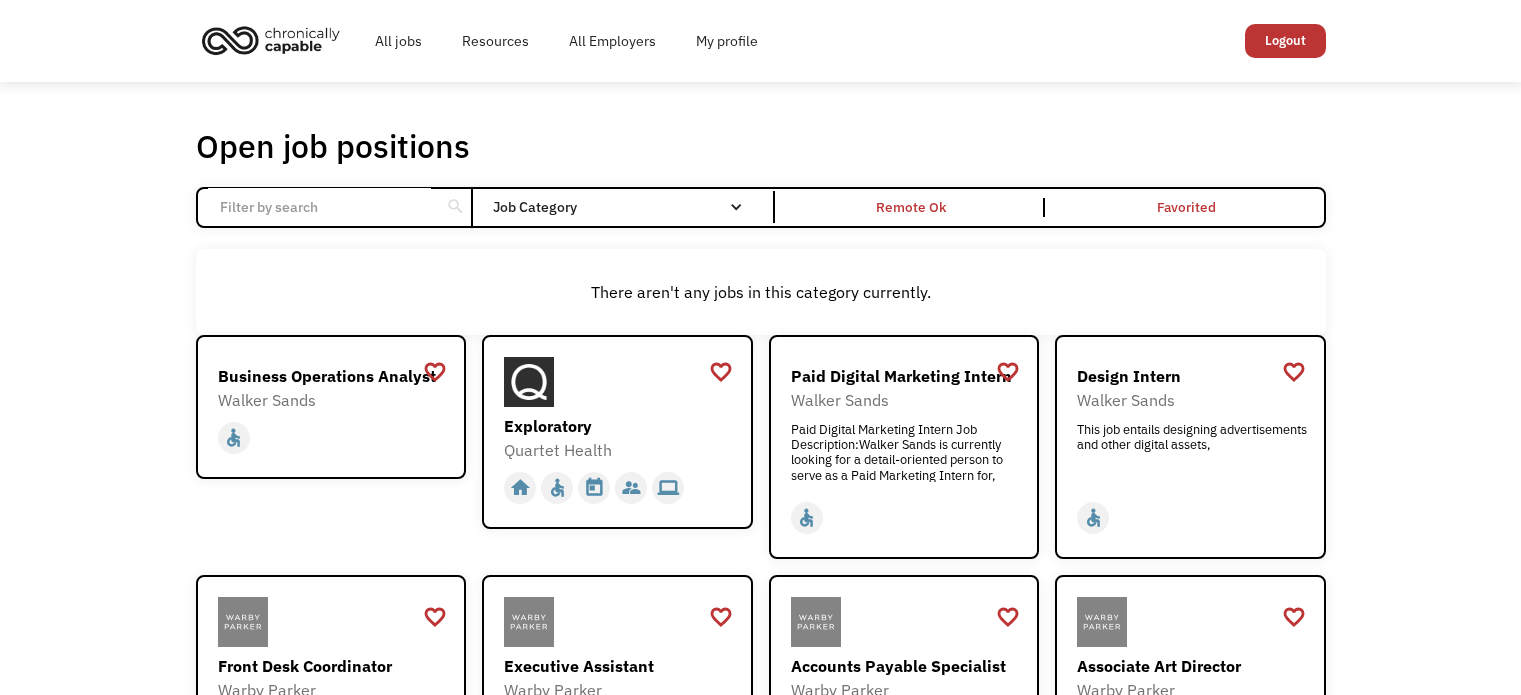 scroll, scrollTop: 0, scrollLeft: 0, axis: both 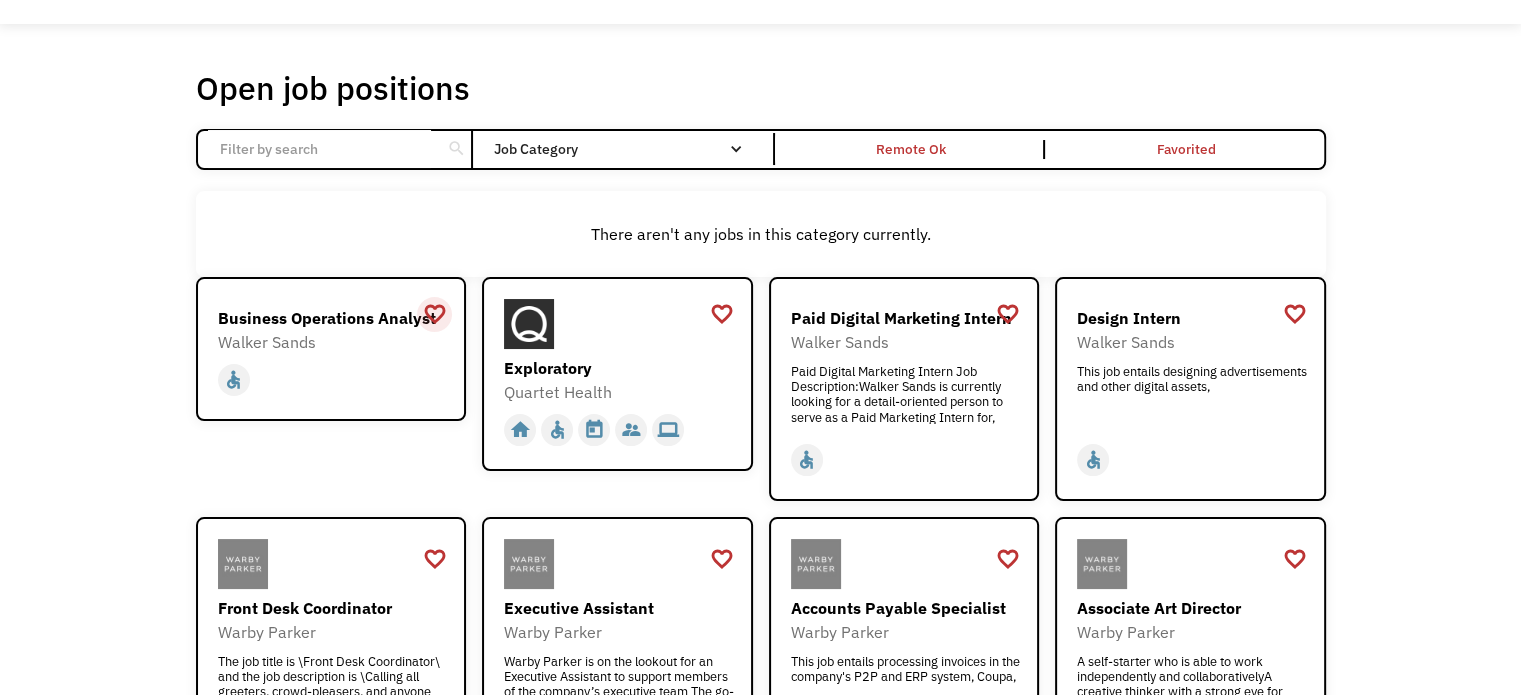 click on "favorite_border" at bounding box center [435, 314] 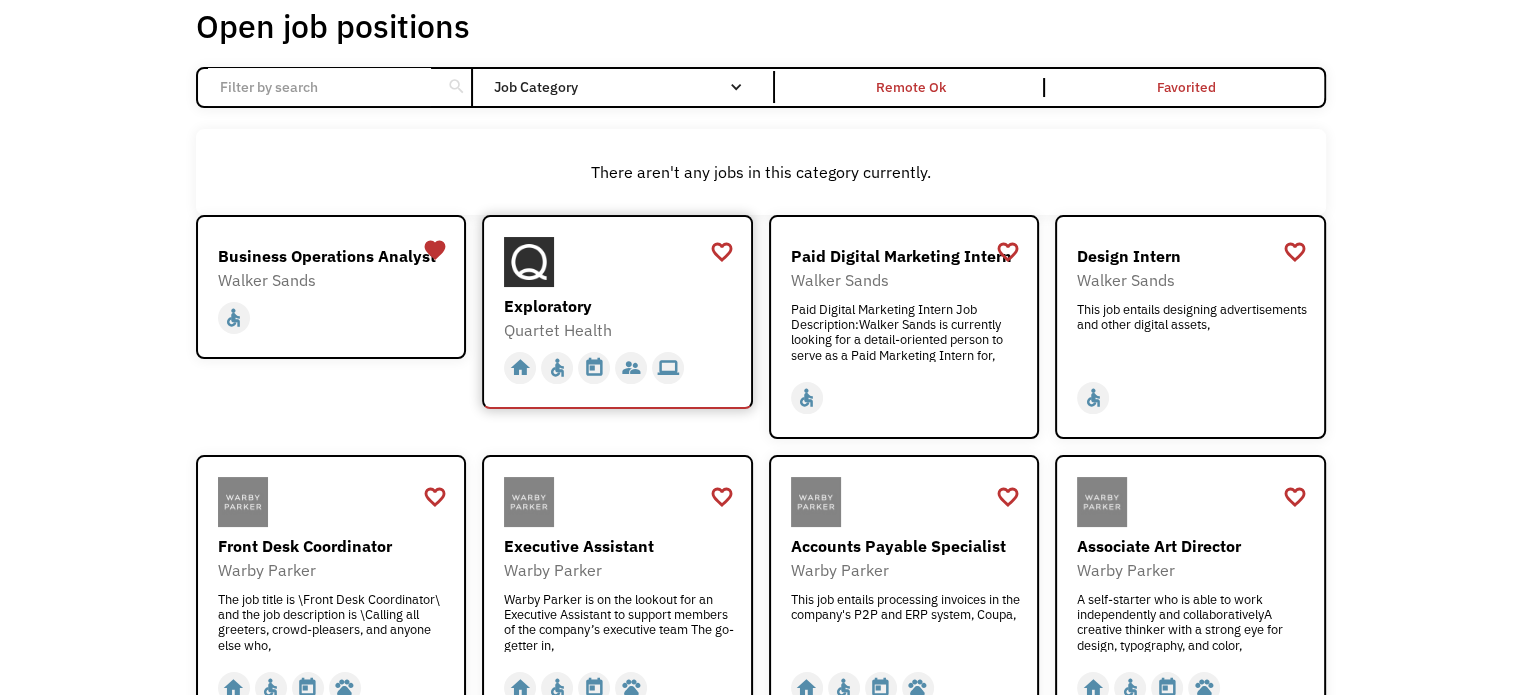 scroll, scrollTop: 124, scrollLeft: 0, axis: vertical 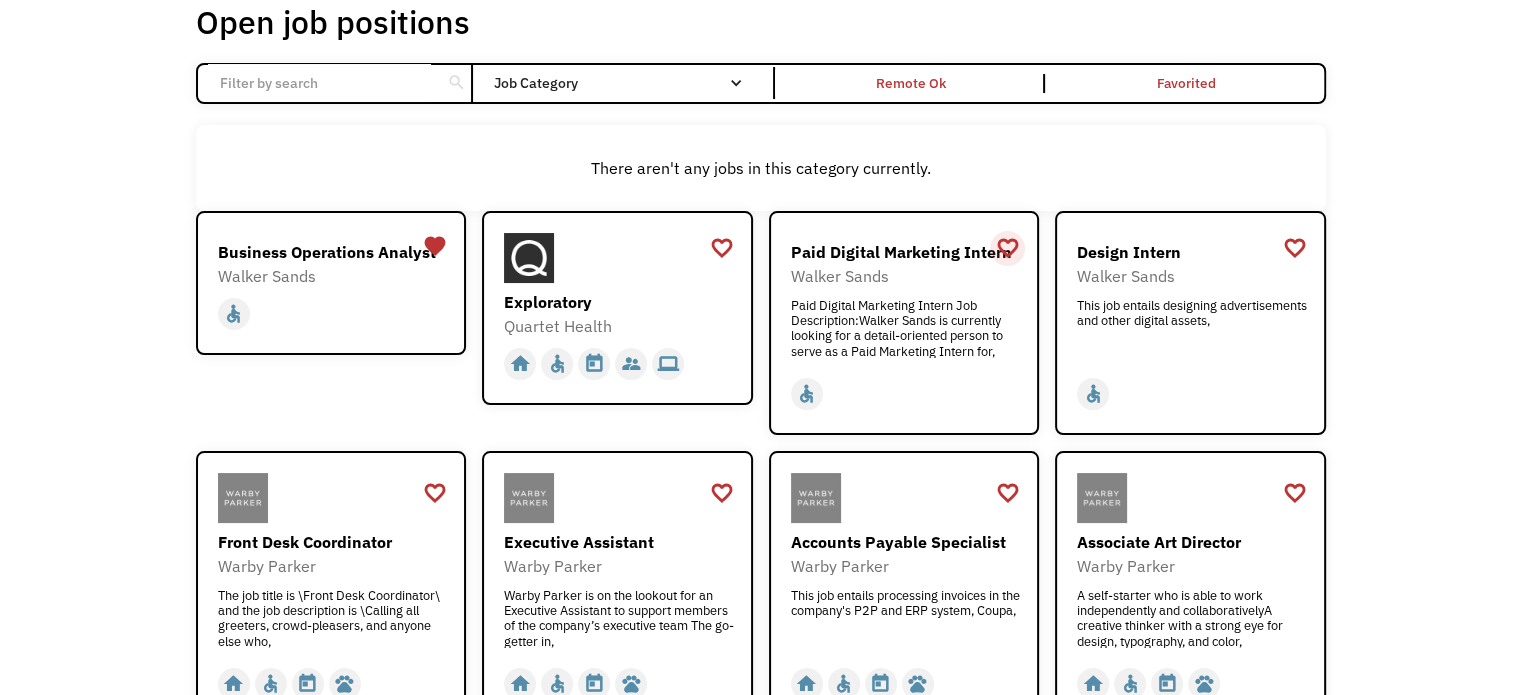 click on "favorite_border" at bounding box center (1008, 248) 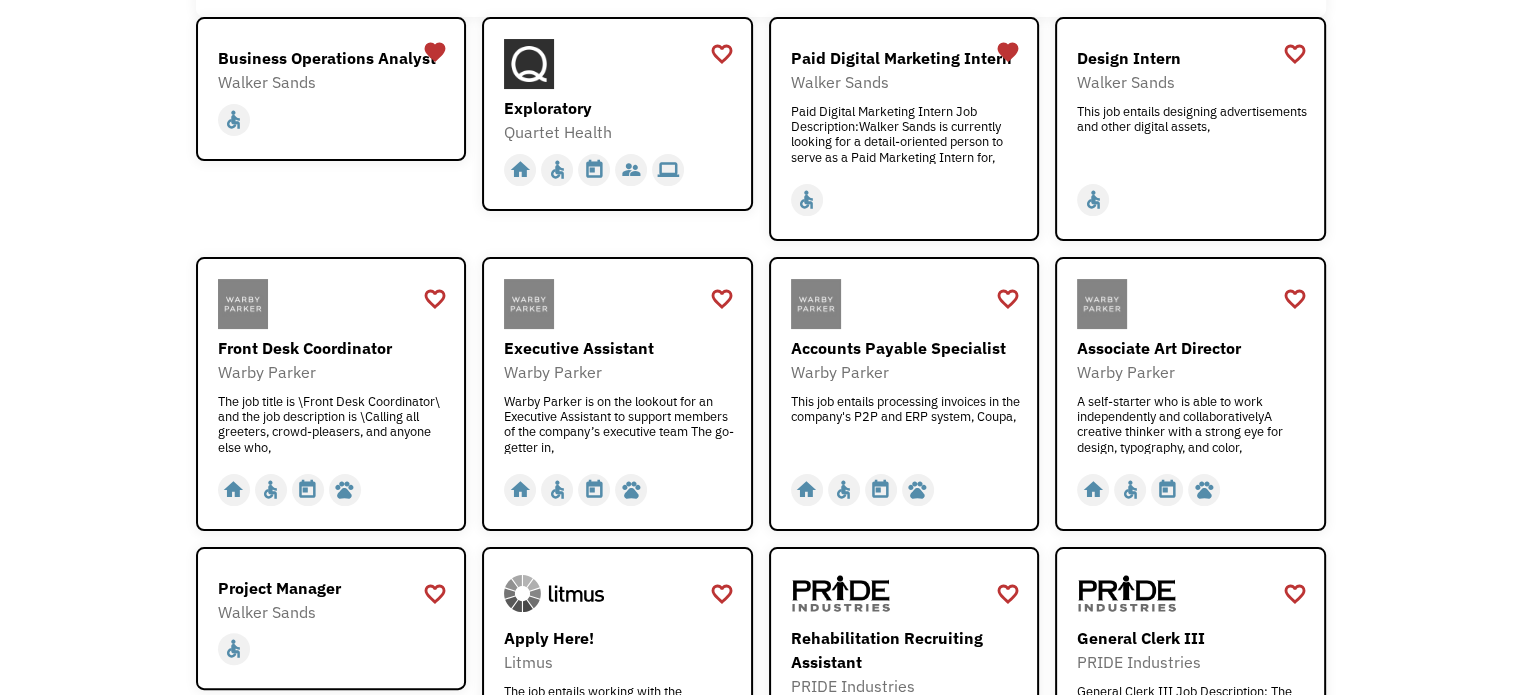 scroll, scrollTop: 399, scrollLeft: 0, axis: vertical 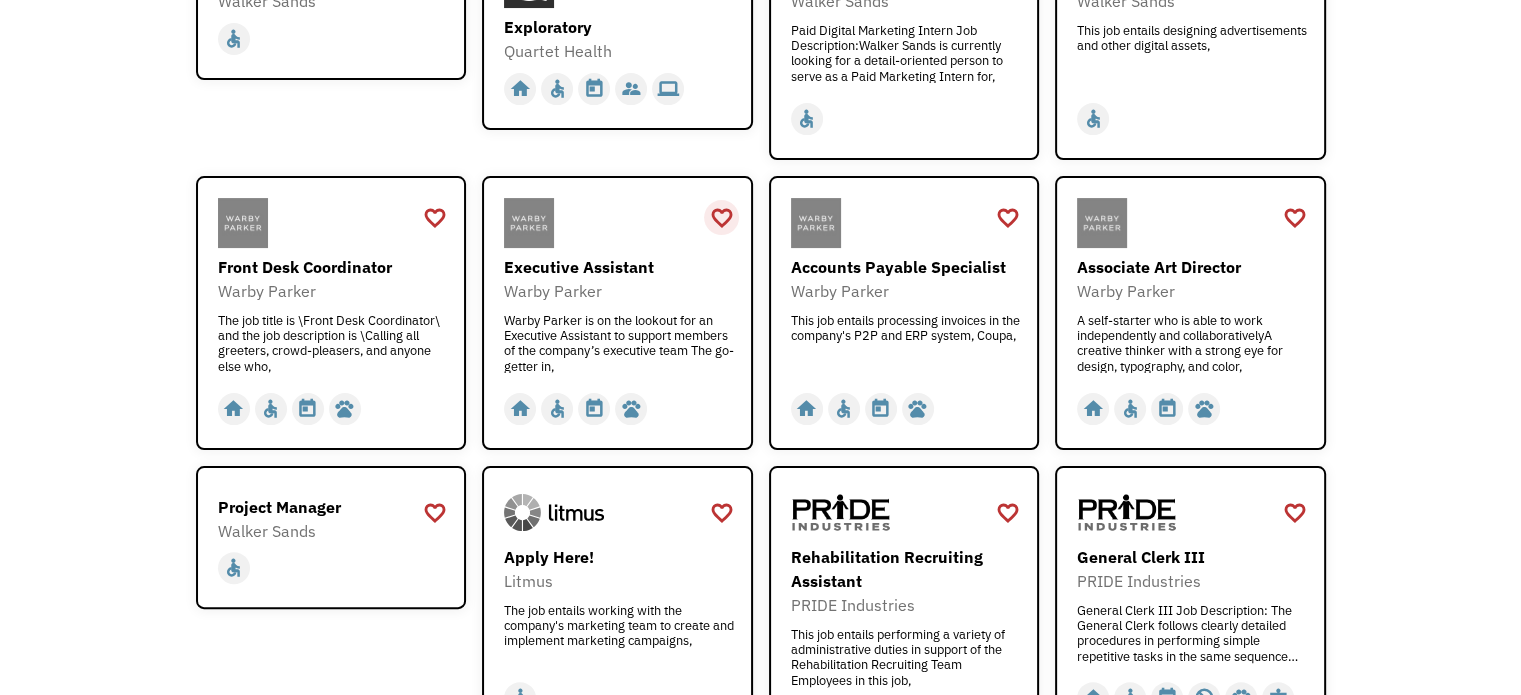 click on "favorite_border" at bounding box center (721, 218) 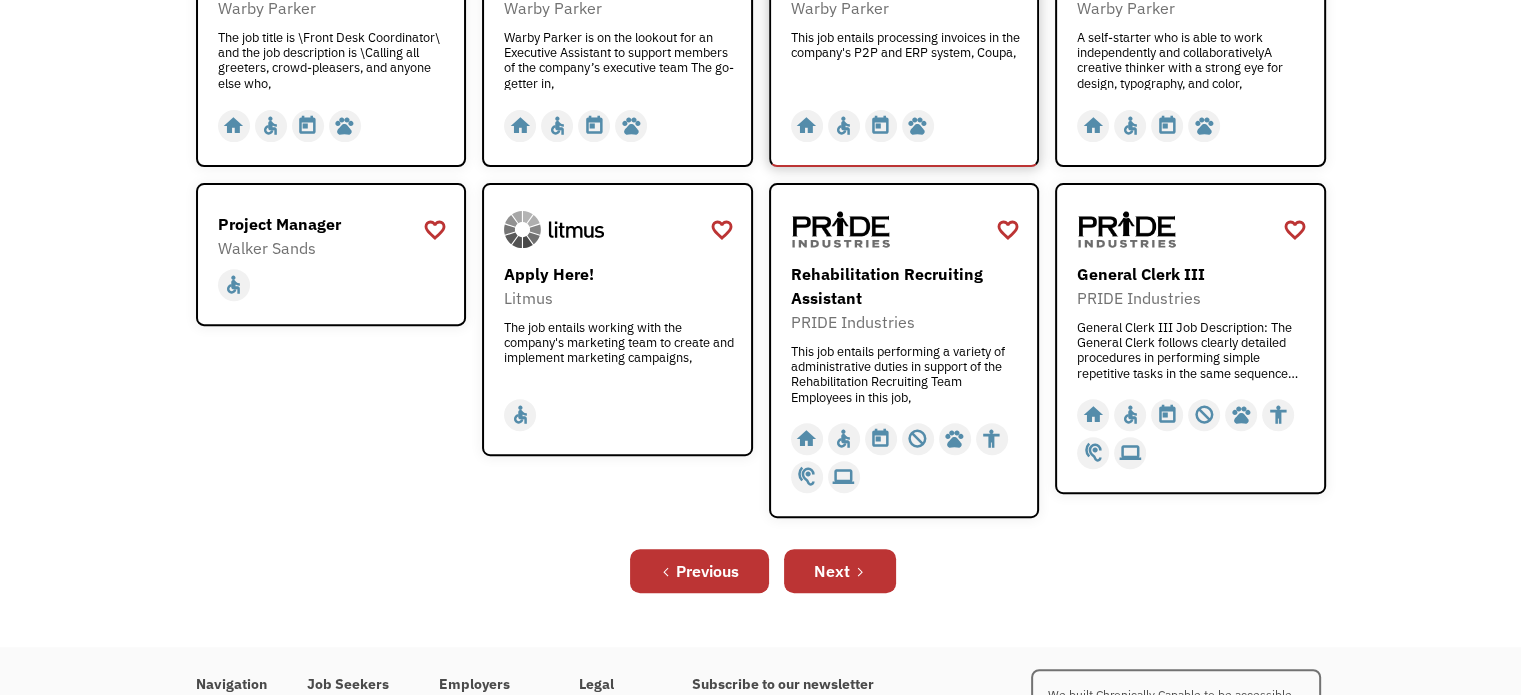 scroll, scrollTop: 692, scrollLeft: 0, axis: vertical 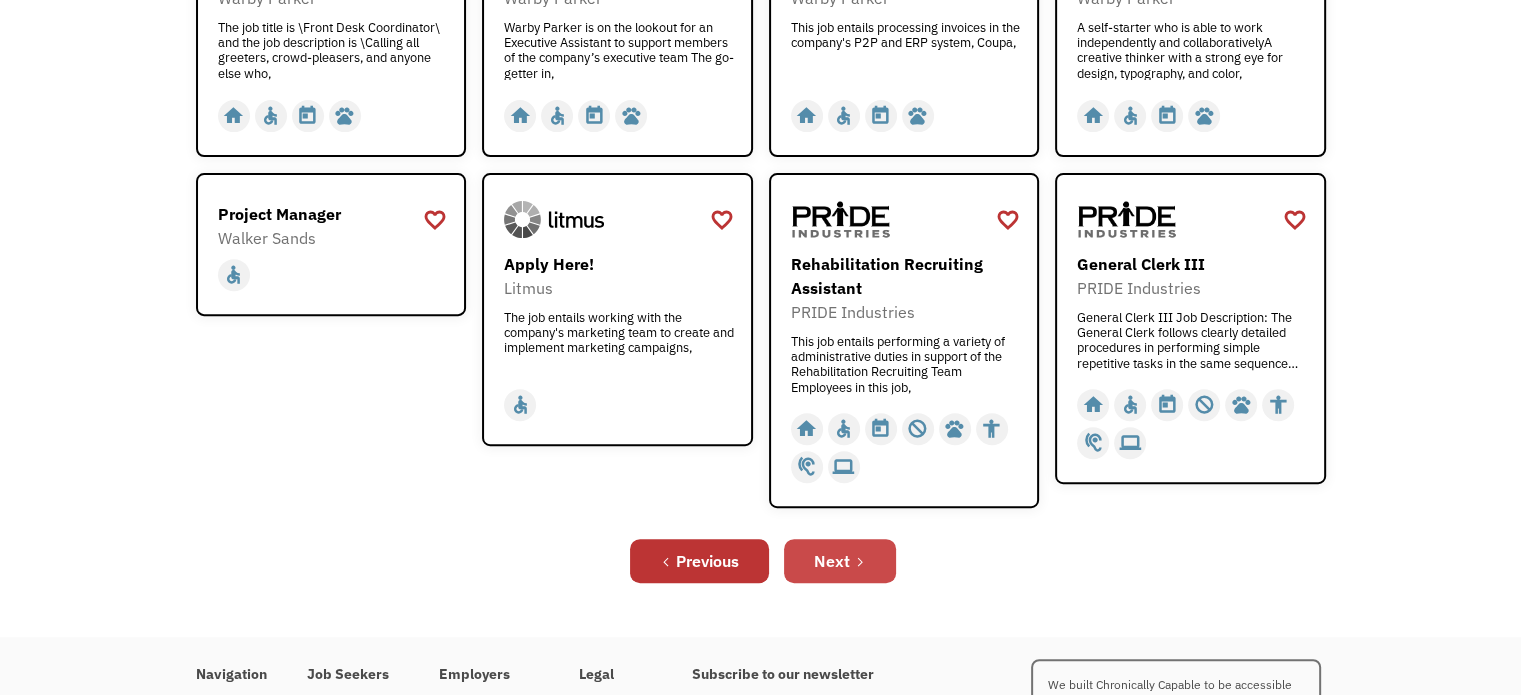 click on "Next" at bounding box center [840, 561] 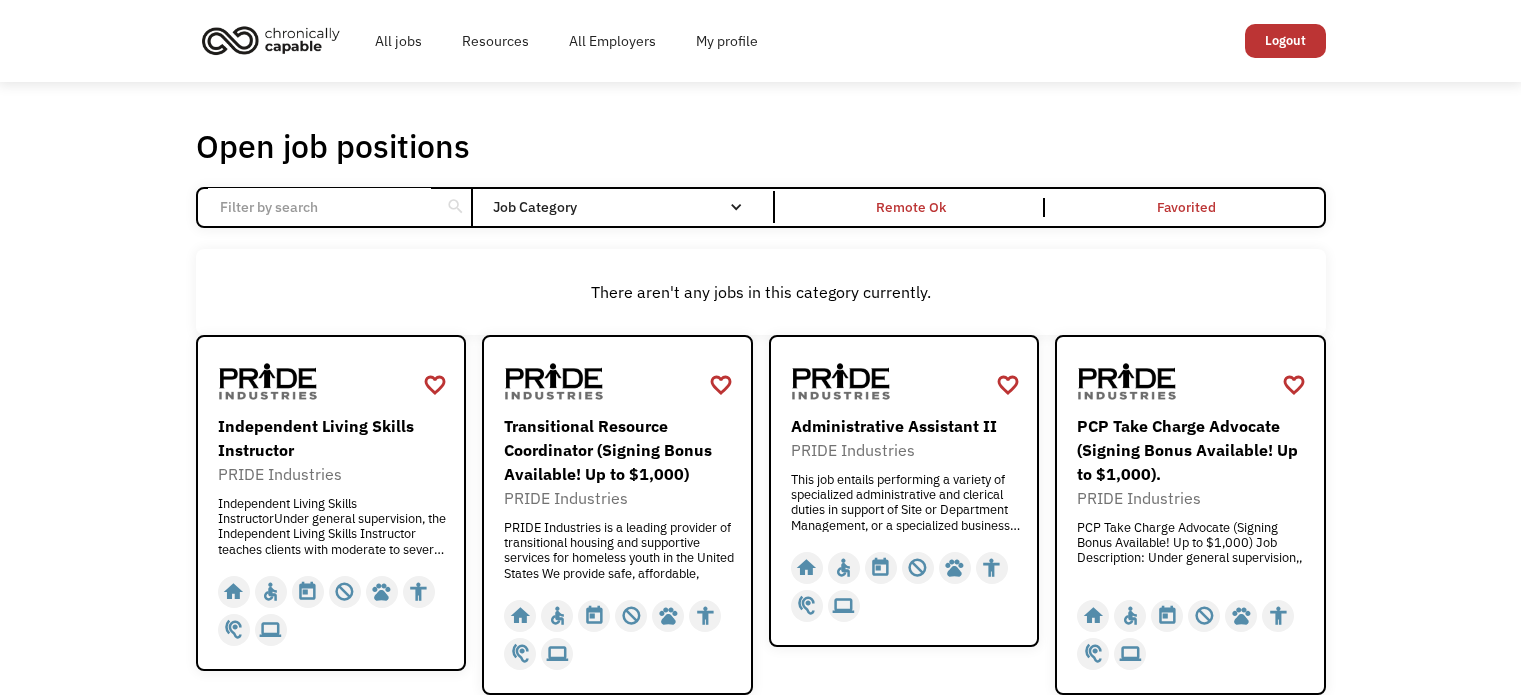 scroll, scrollTop: 0, scrollLeft: 0, axis: both 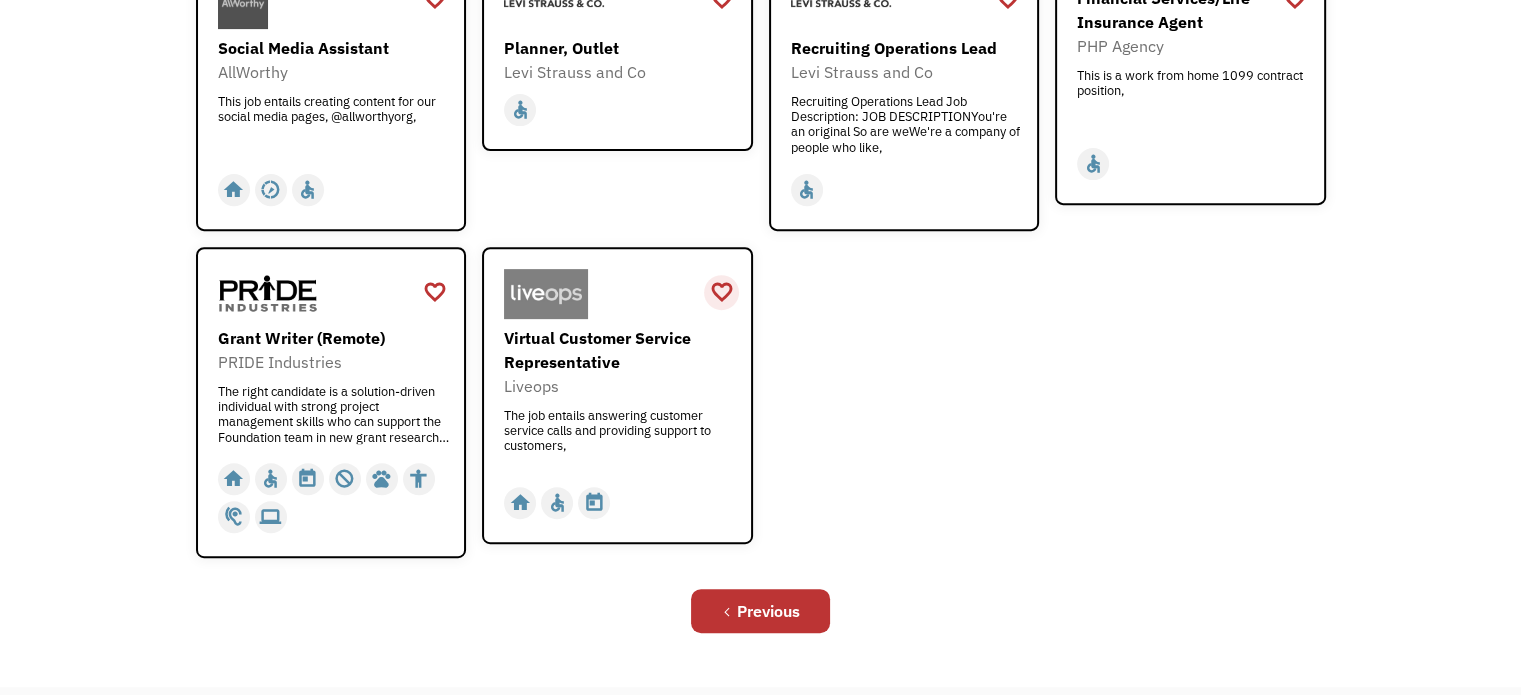 click on "favorite_border" at bounding box center (721, 292) 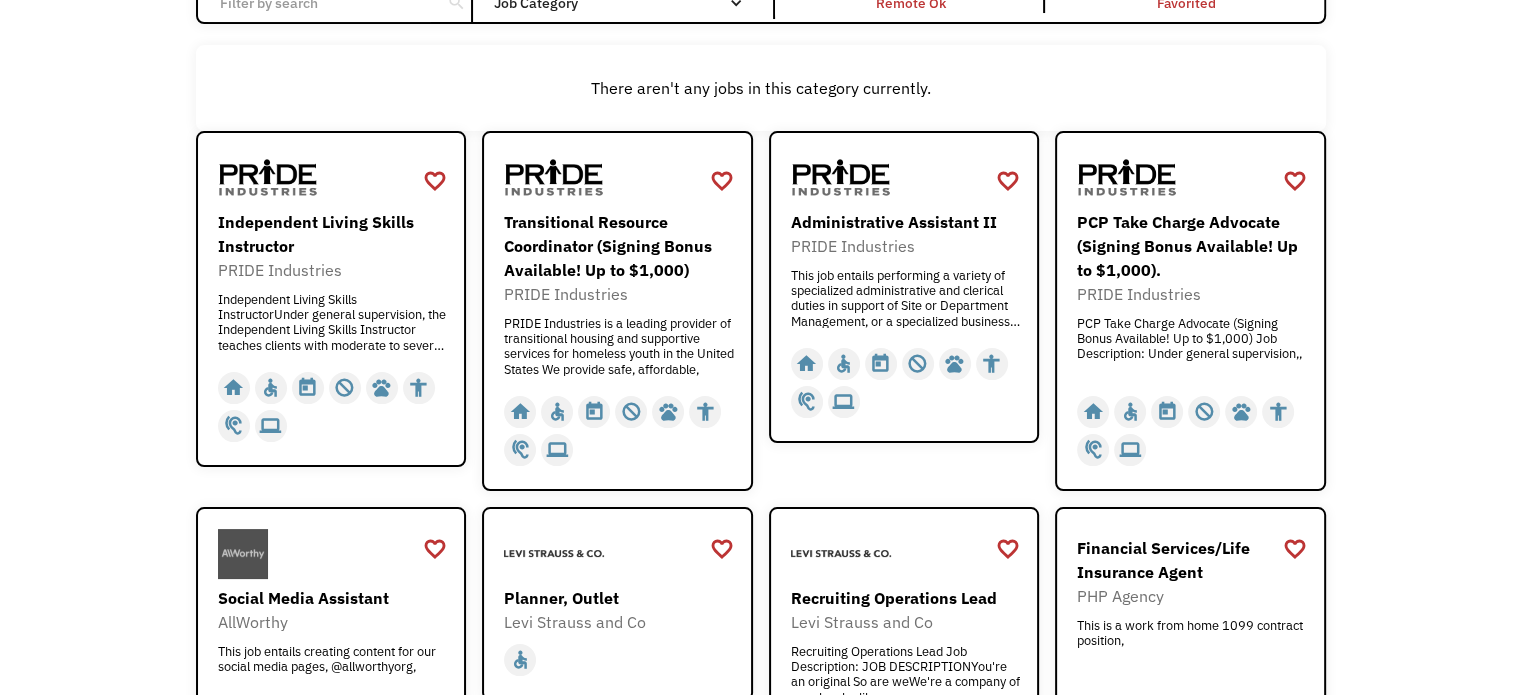 scroll, scrollTop: 0, scrollLeft: 0, axis: both 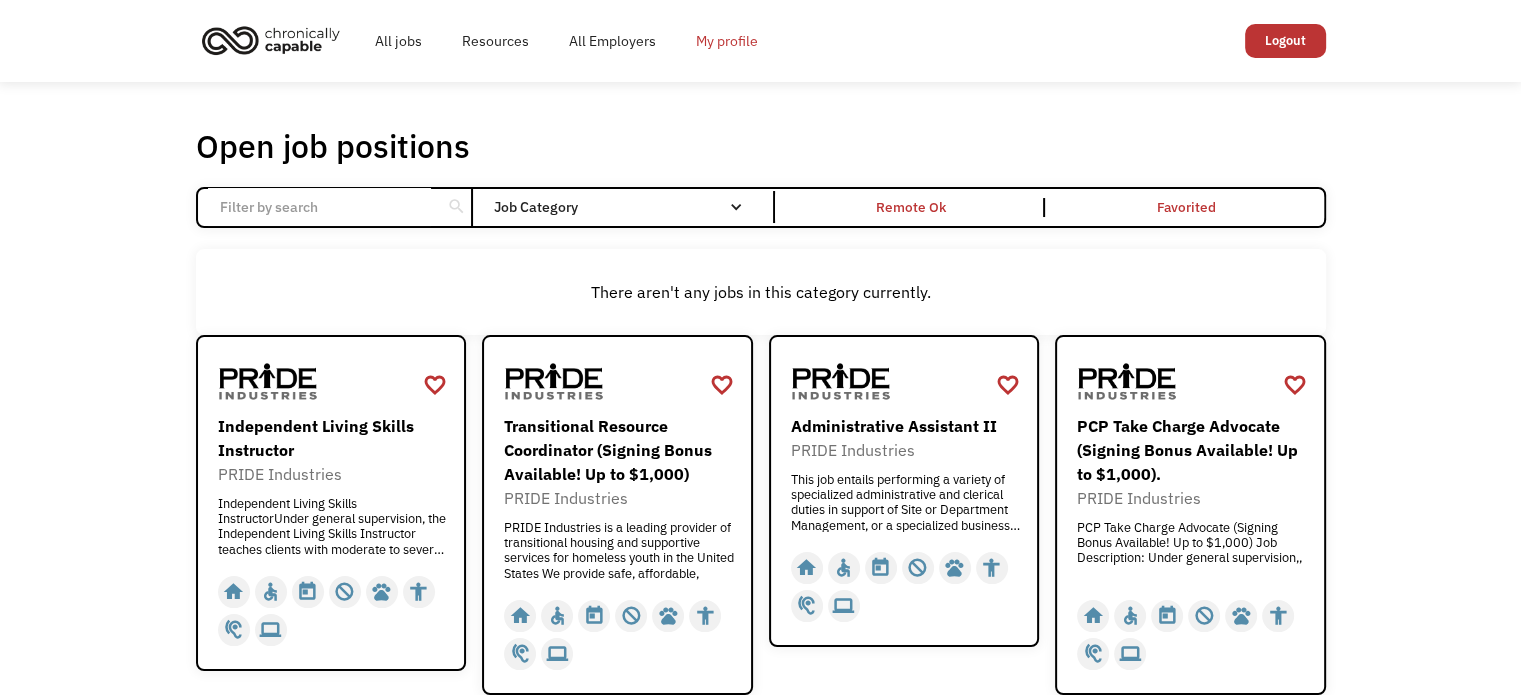 click on "My profile" at bounding box center [727, 41] 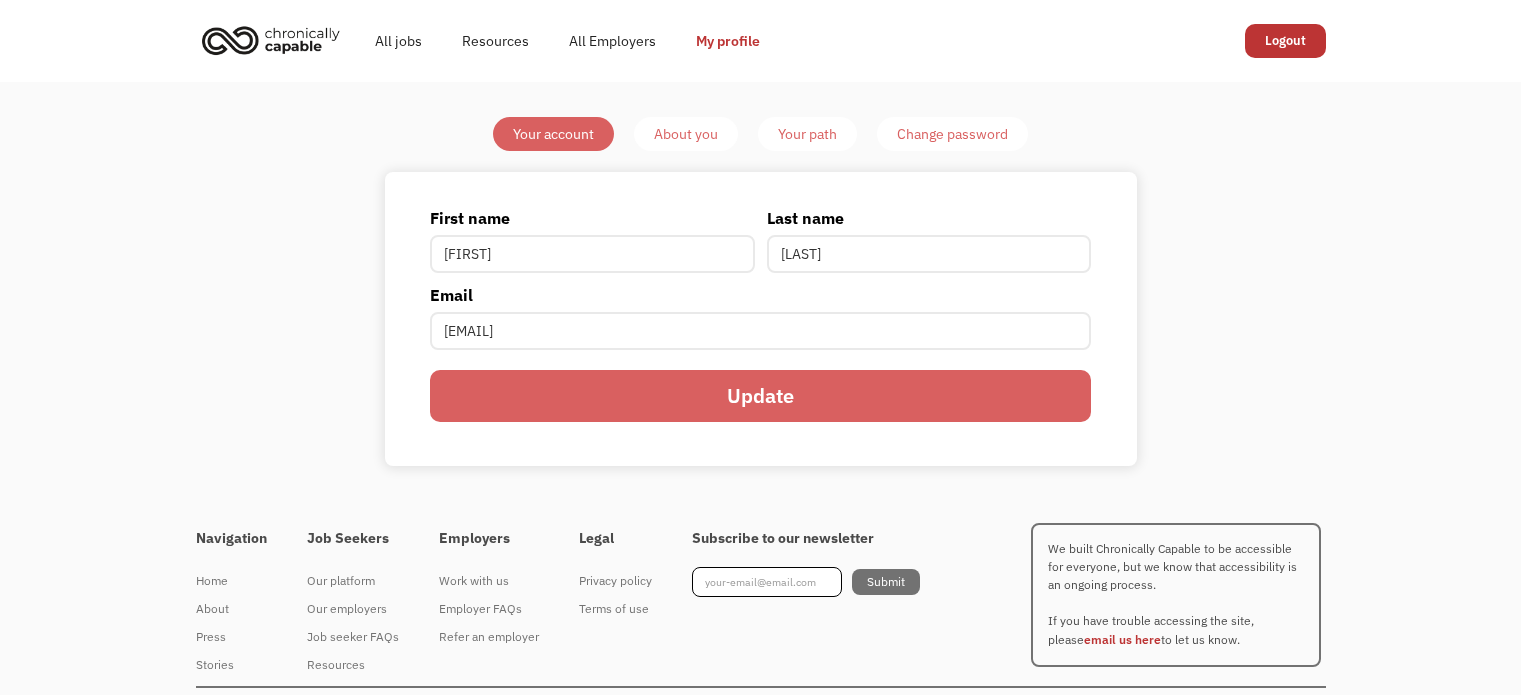scroll, scrollTop: 0, scrollLeft: 0, axis: both 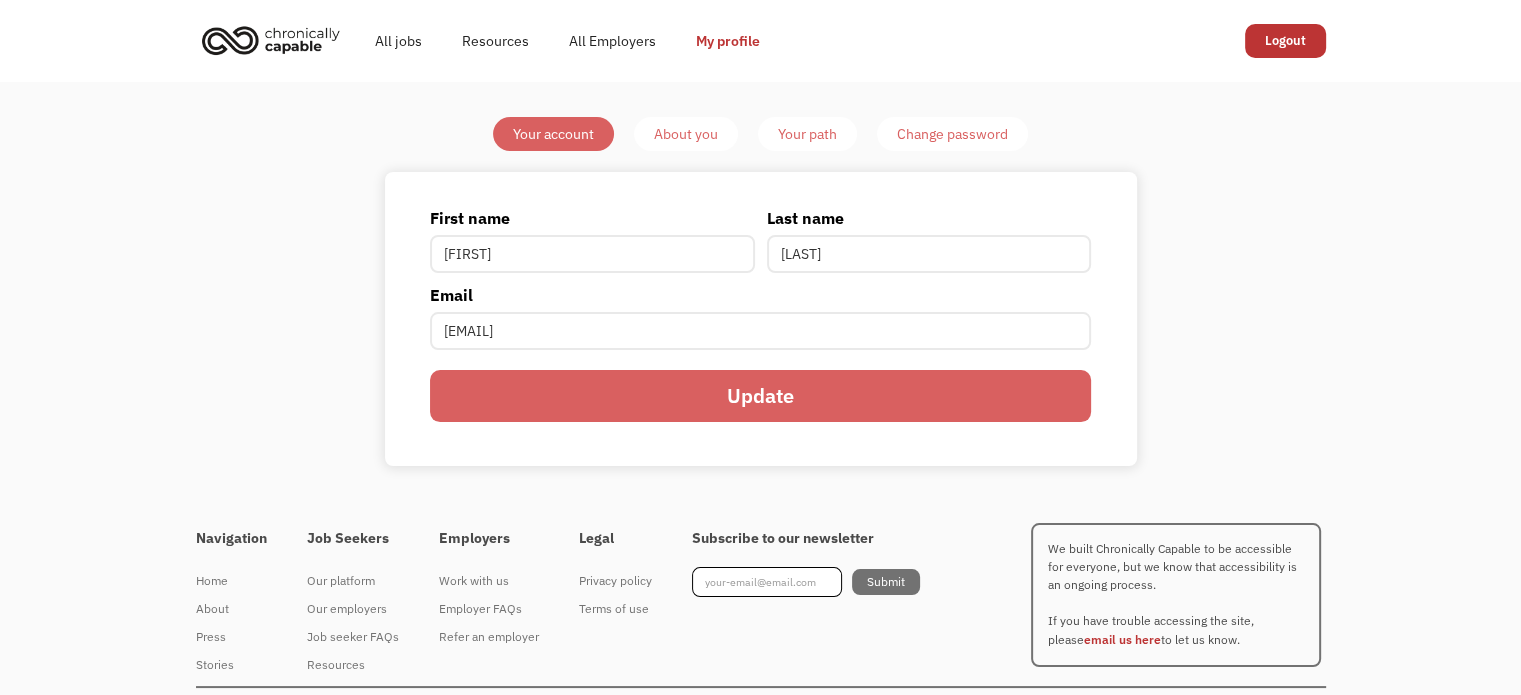 click on "Update" at bounding box center [760, 396] 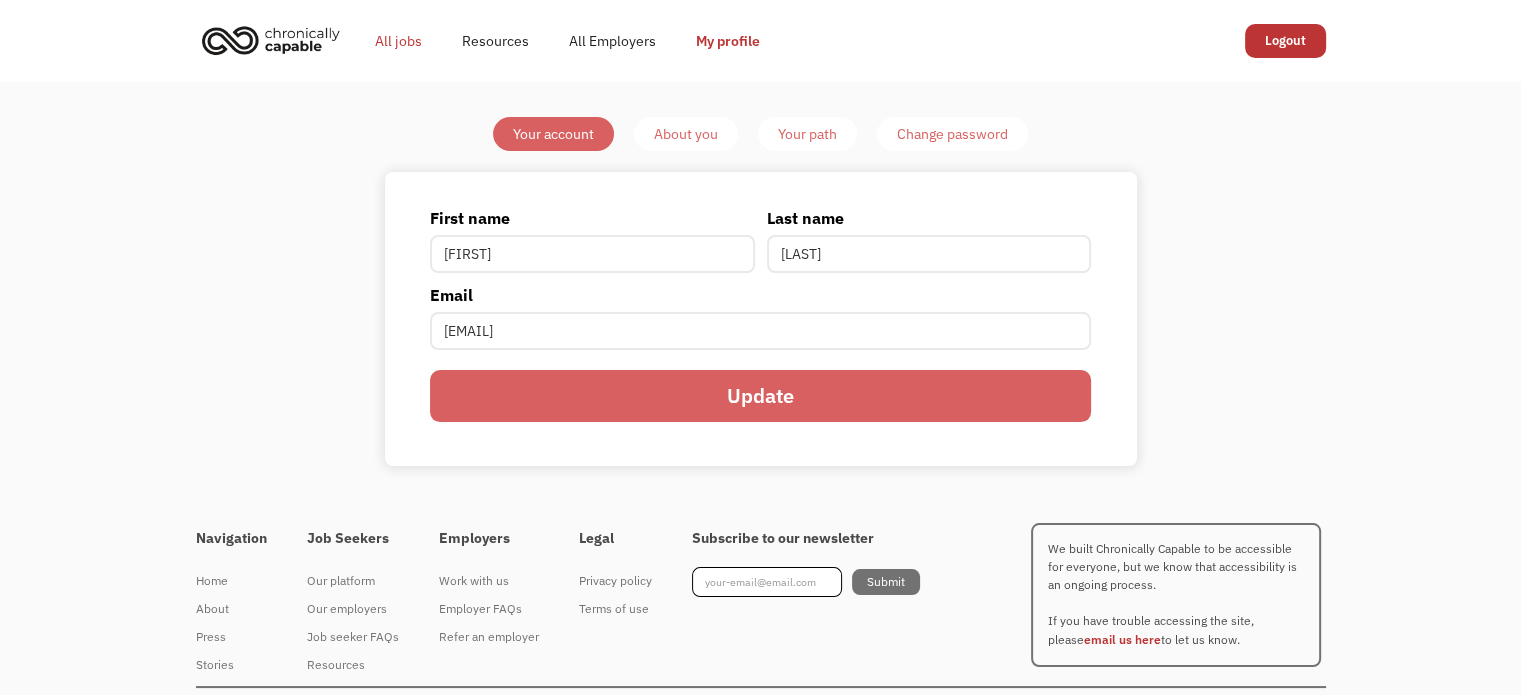 click on "All jobs" at bounding box center (398, 41) 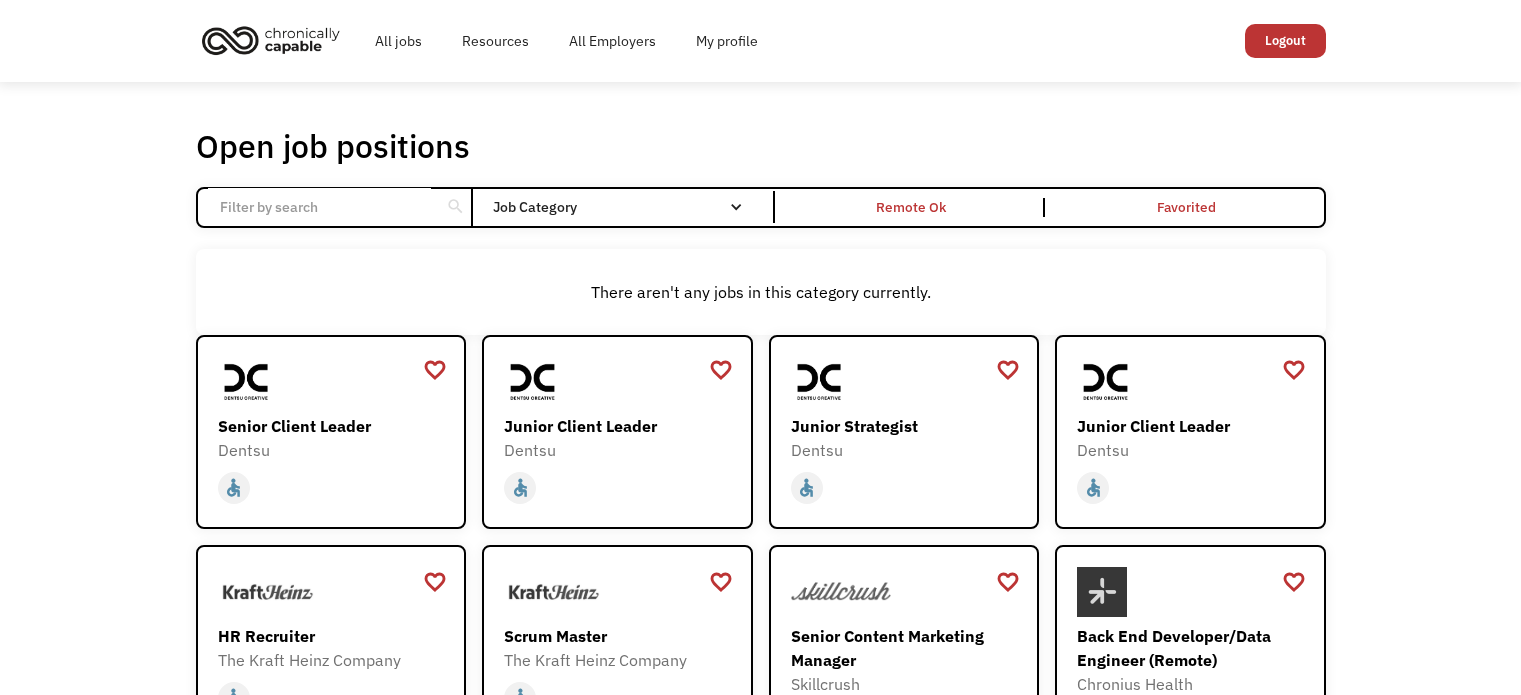 scroll, scrollTop: 0, scrollLeft: 0, axis: both 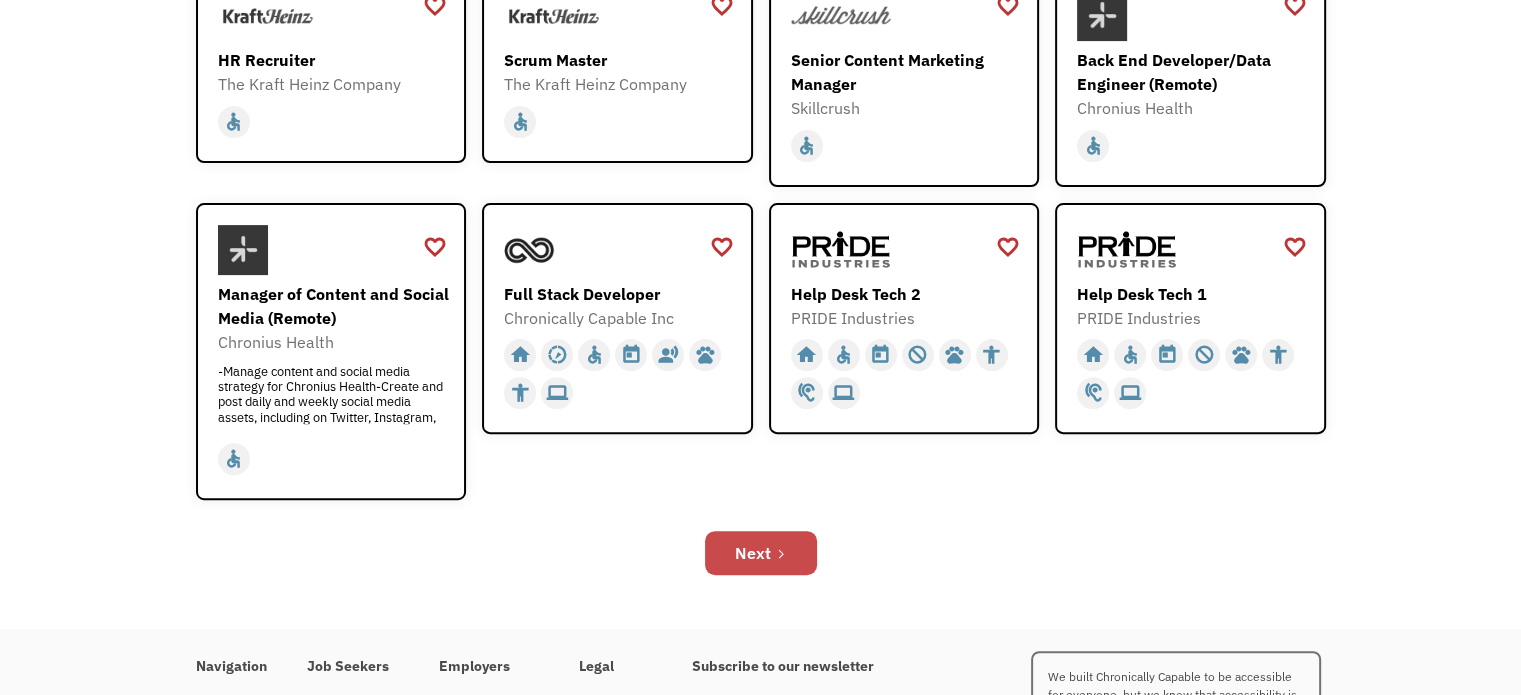 click on "Next" at bounding box center [761, 553] 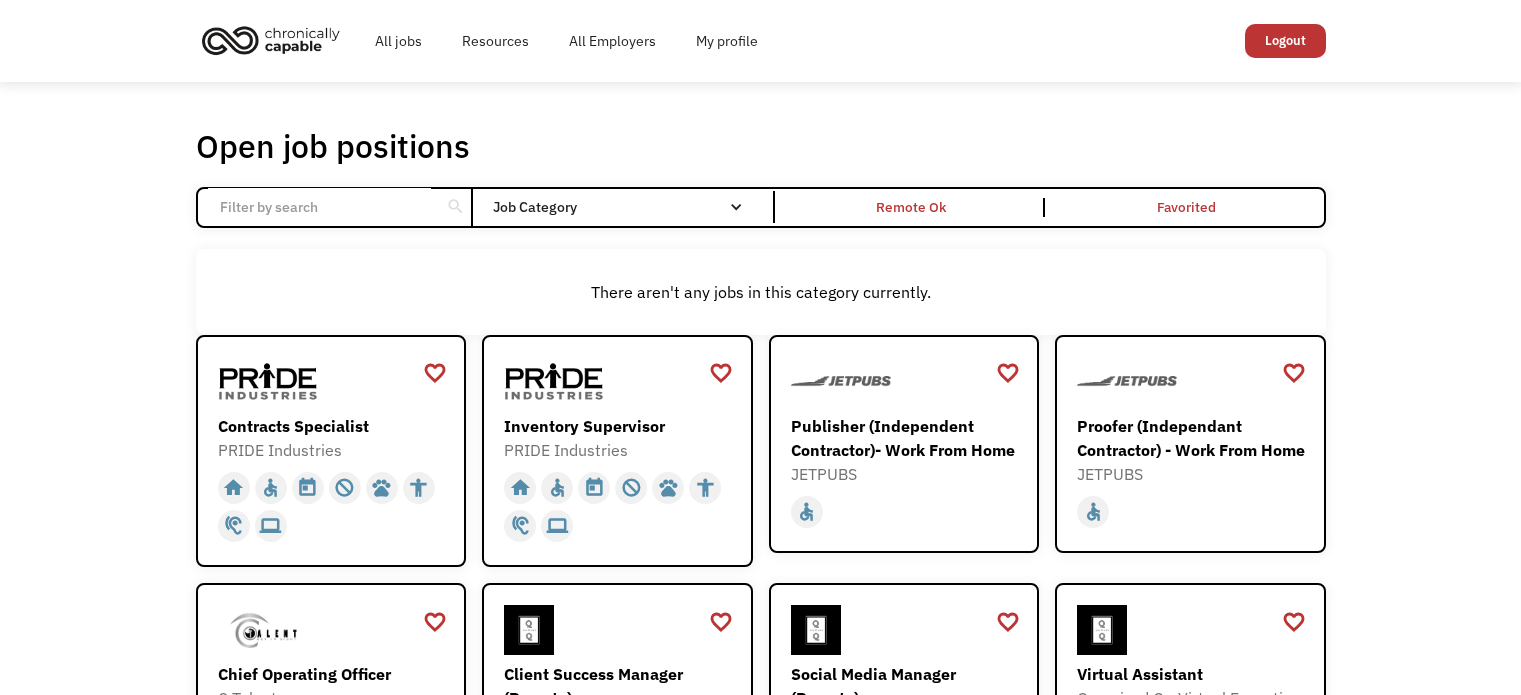 scroll, scrollTop: 0, scrollLeft: 0, axis: both 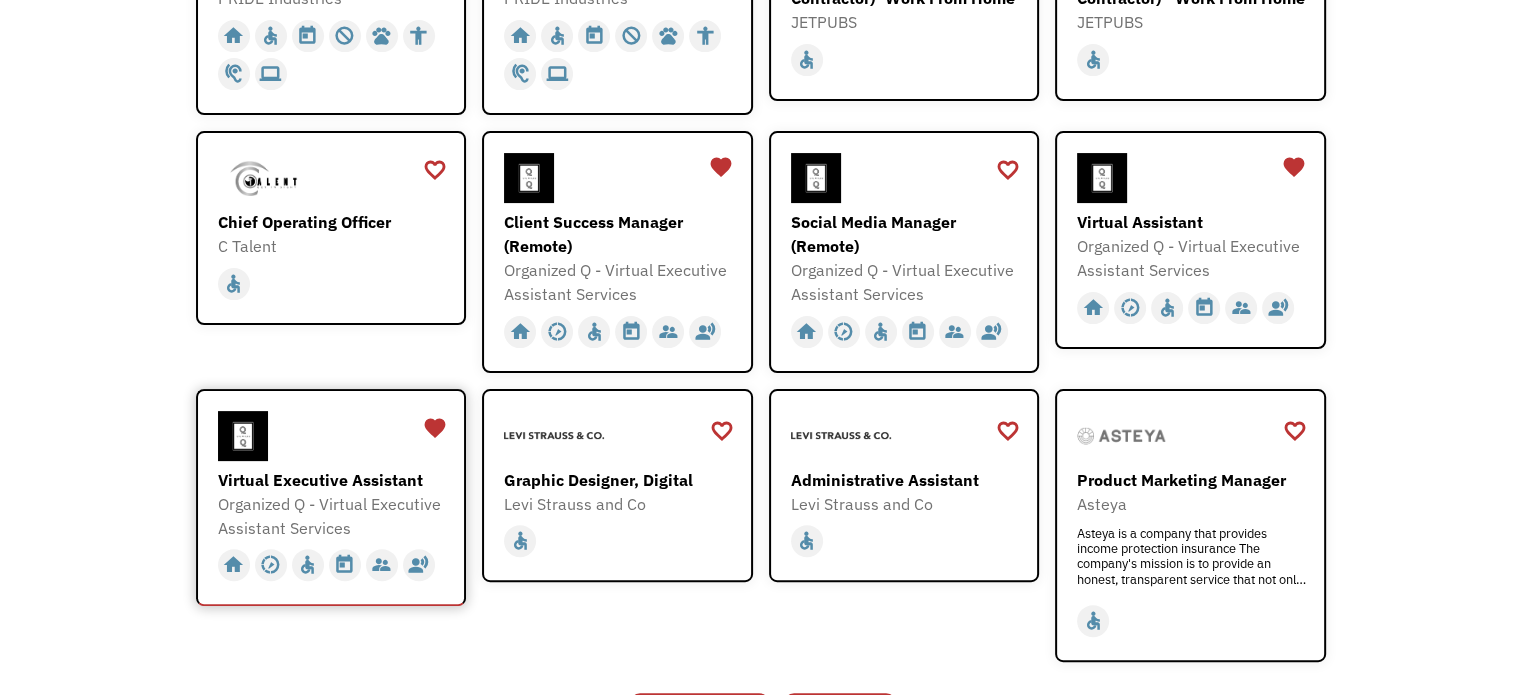 click on "Virtual Executive Assistant" at bounding box center (334, 480) 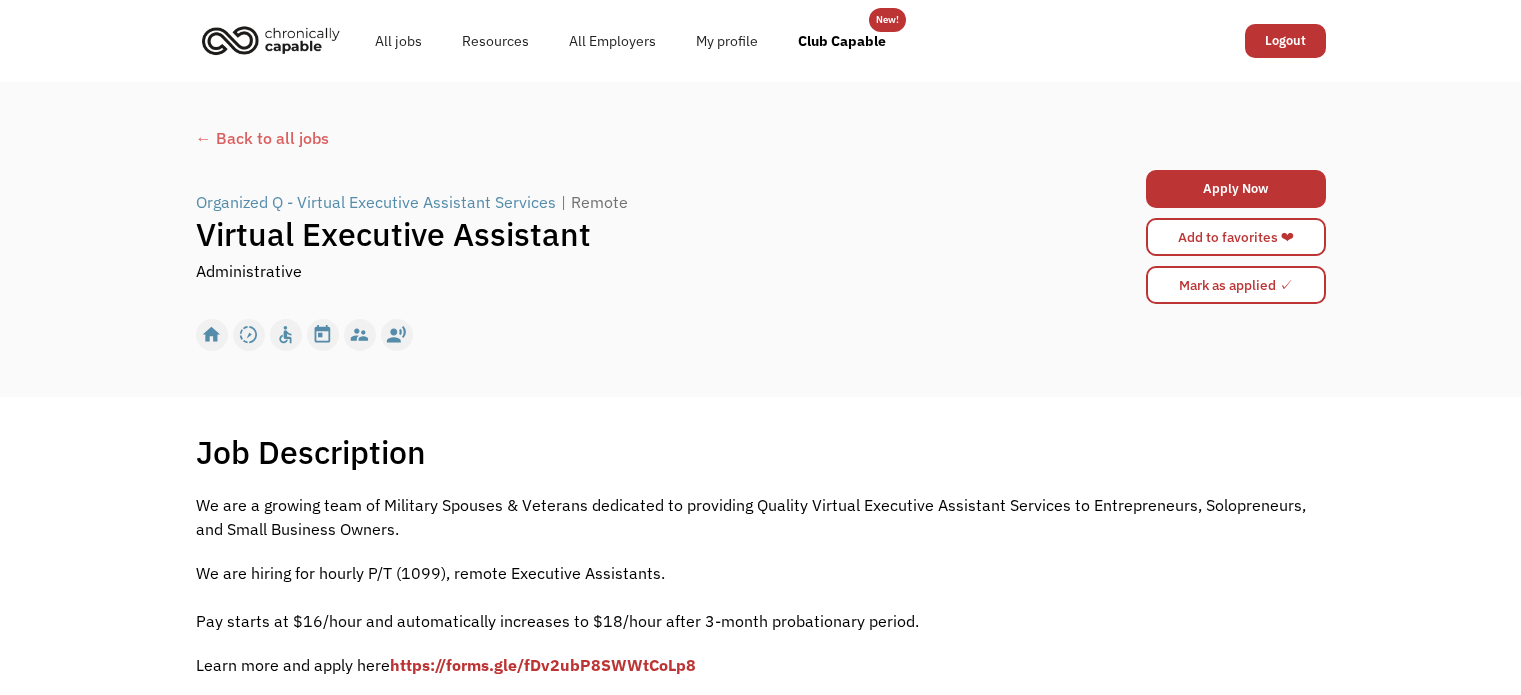 scroll, scrollTop: 0, scrollLeft: 0, axis: both 